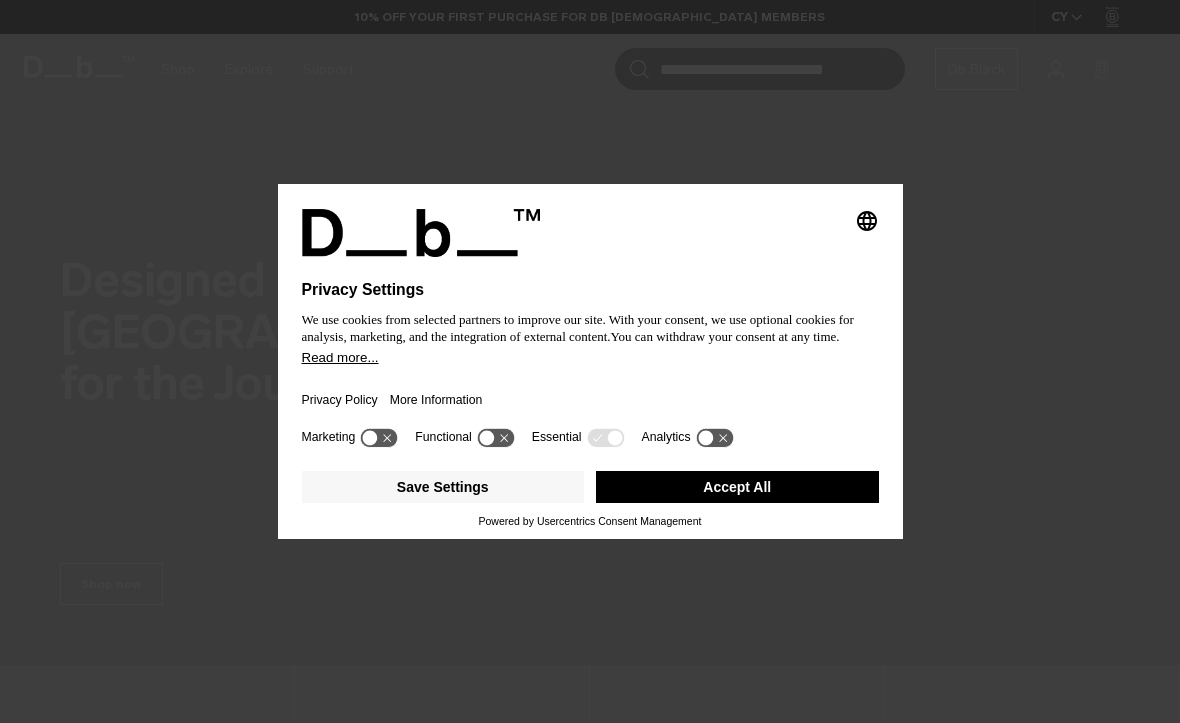 scroll, scrollTop: 0, scrollLeft: 0, axis: both 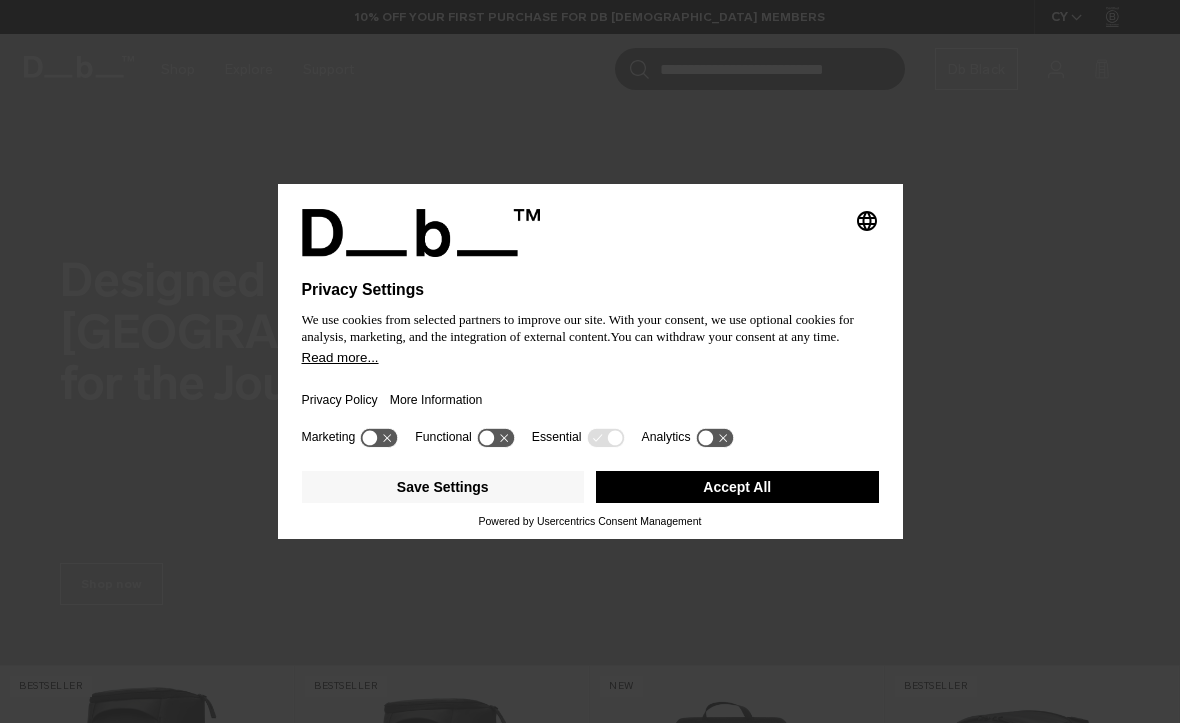 click on "Save Settings" at bounding box center (443, 487) 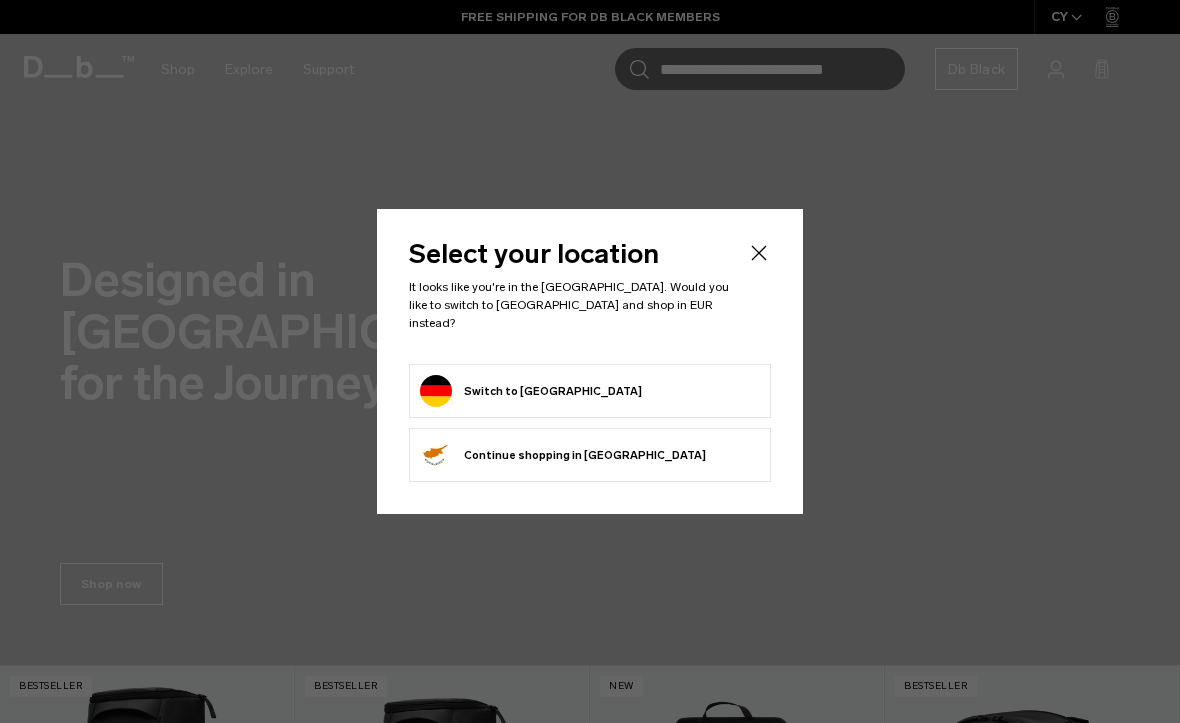 click on "Switch to Germany" at bounding box center [590, 391] 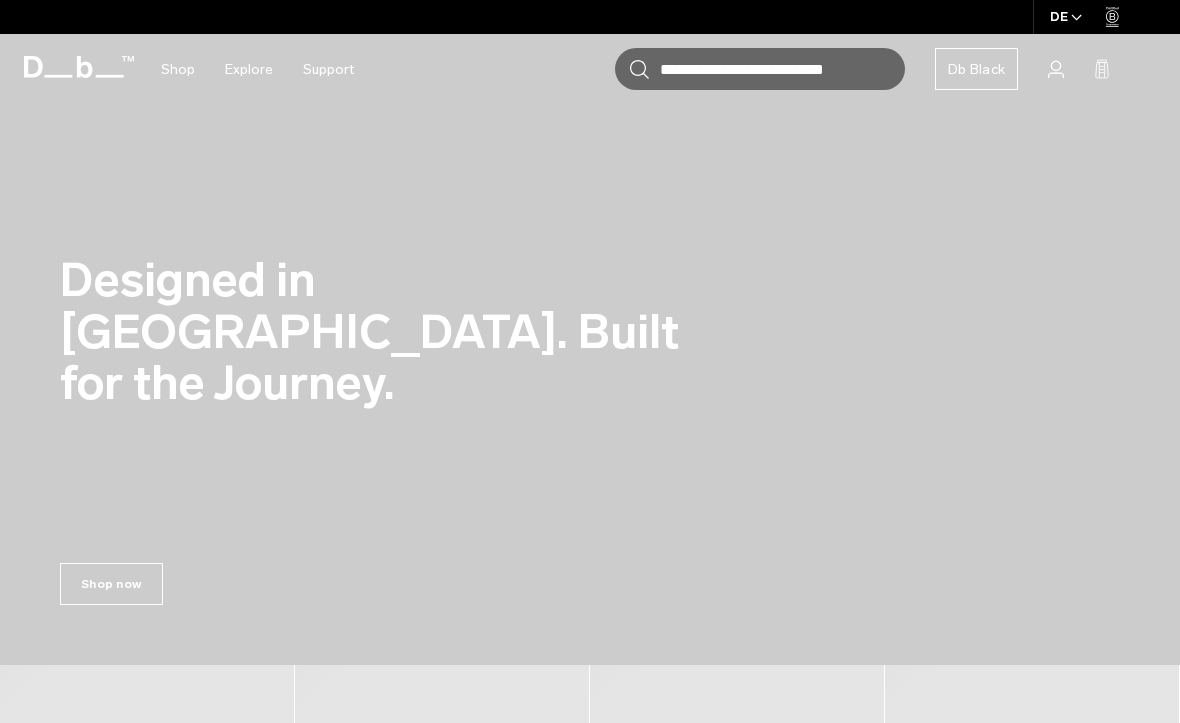 scroll, scrollTop: 0, scrollLeft: 0, axis: both 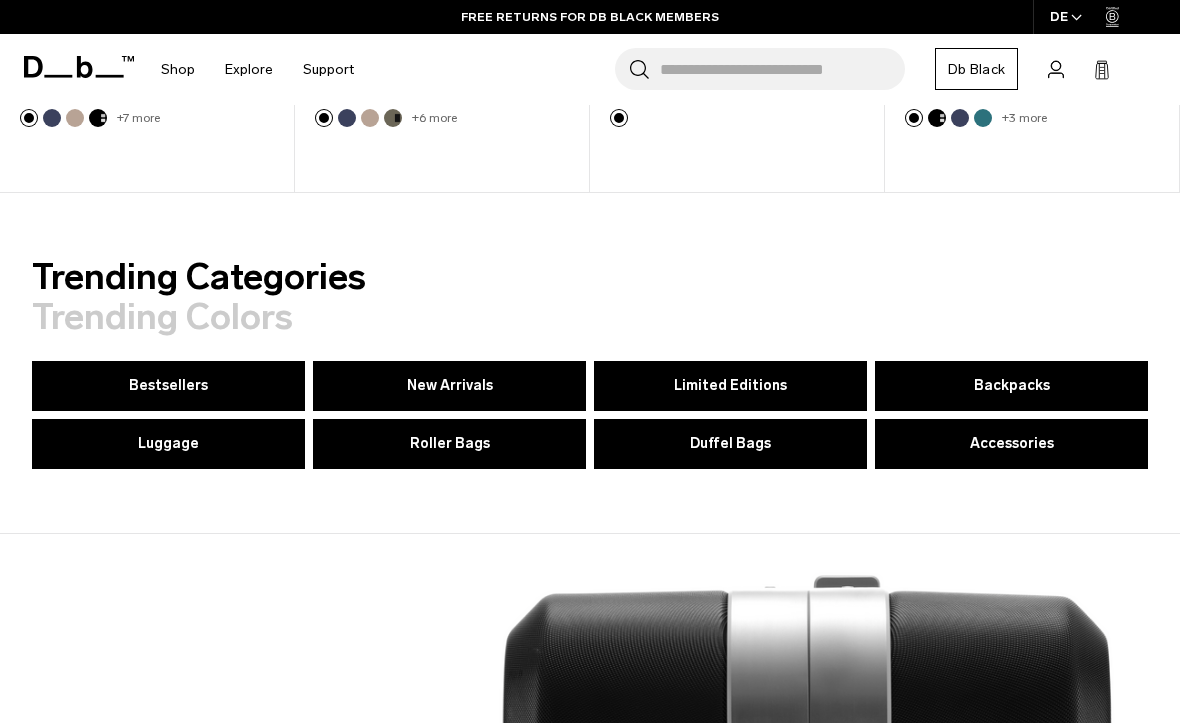 click on "Backpacks" at bounding box center (1011, 386) 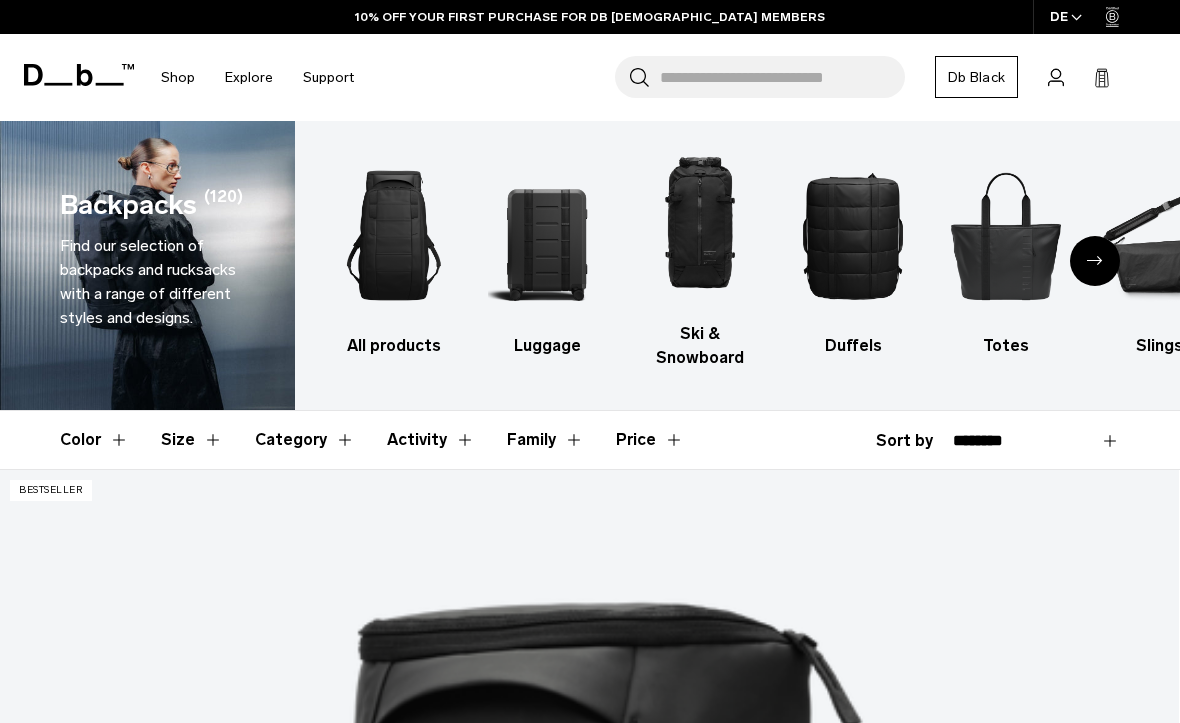 scroll, scrollTop: 482, scrollLeft: 0, axis: vertical 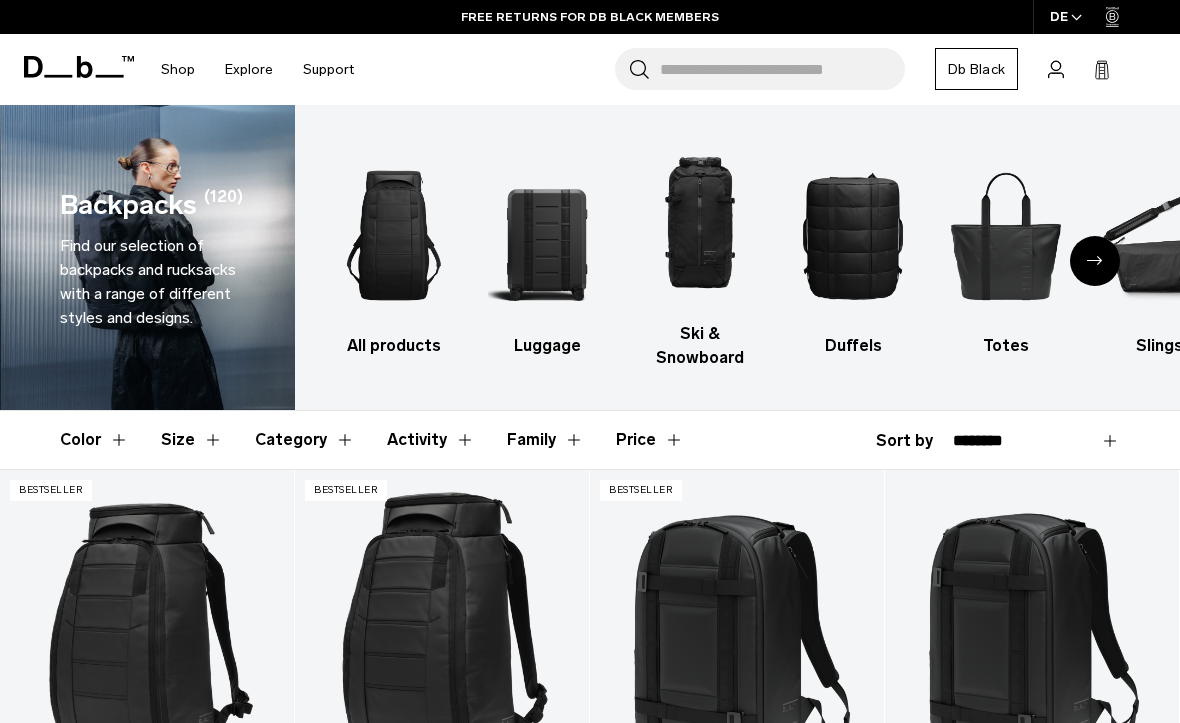 click on "Search for Bags, Luggage..." at bounding box center [782, 69] 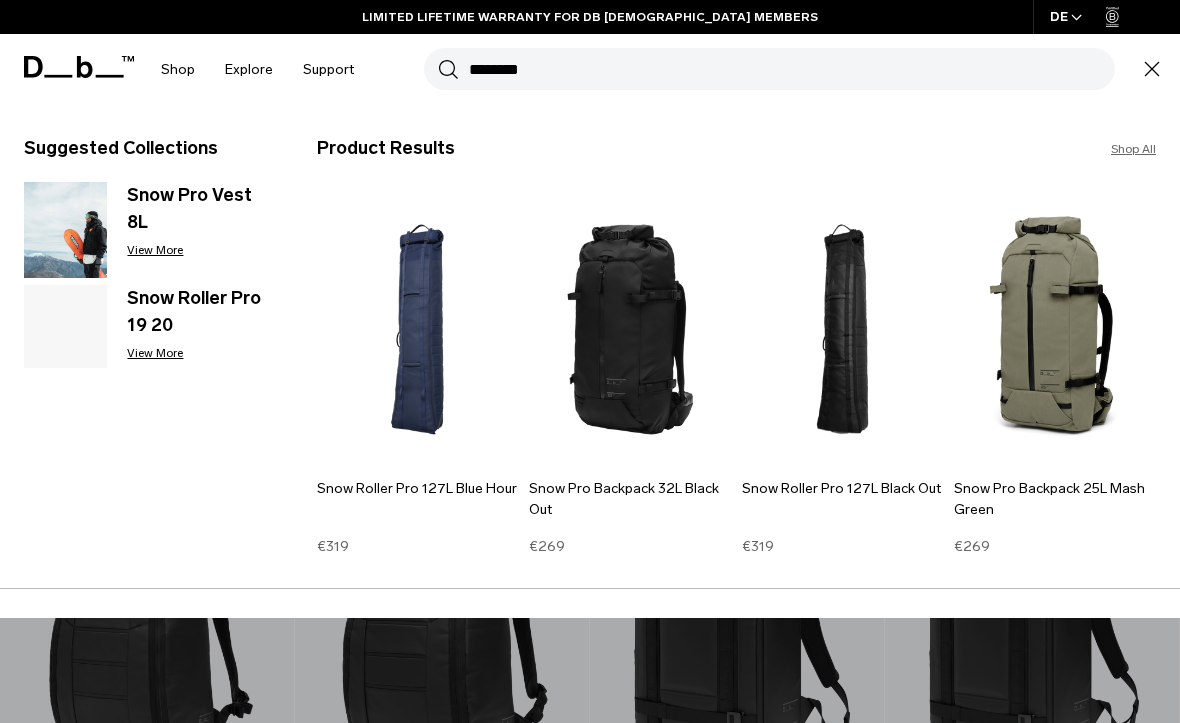 type on "********" 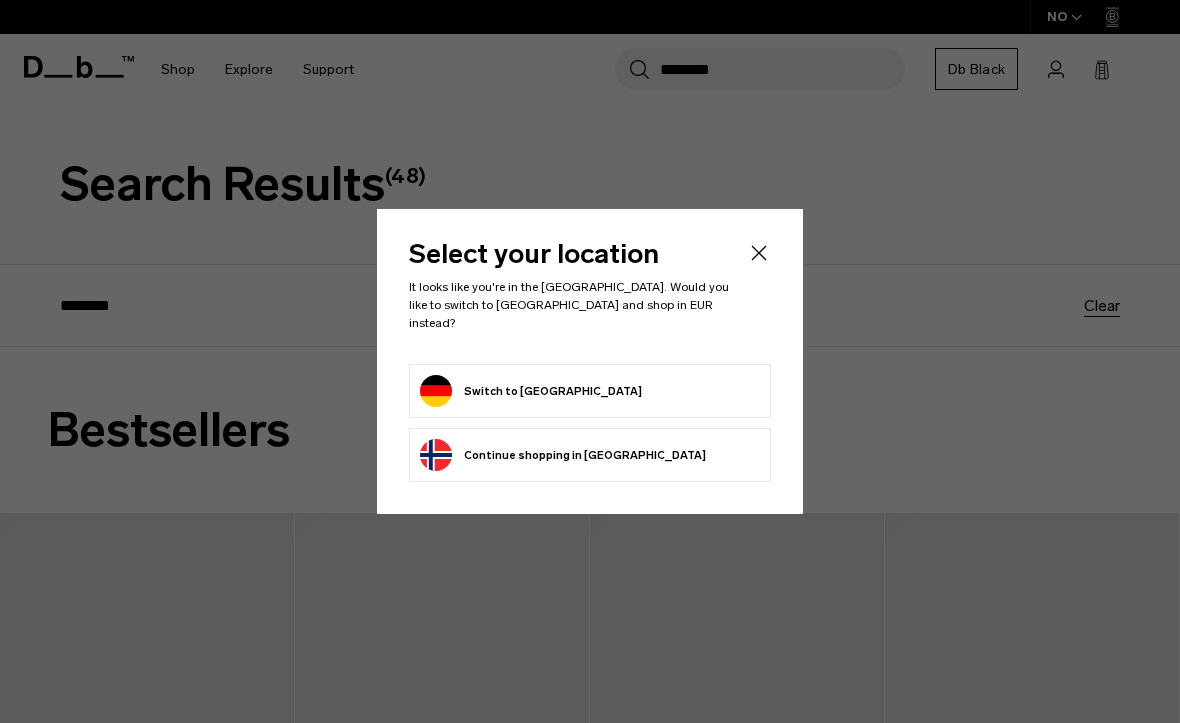 scroll, scrollTop: 0, scrollLeft: 0, axis: both 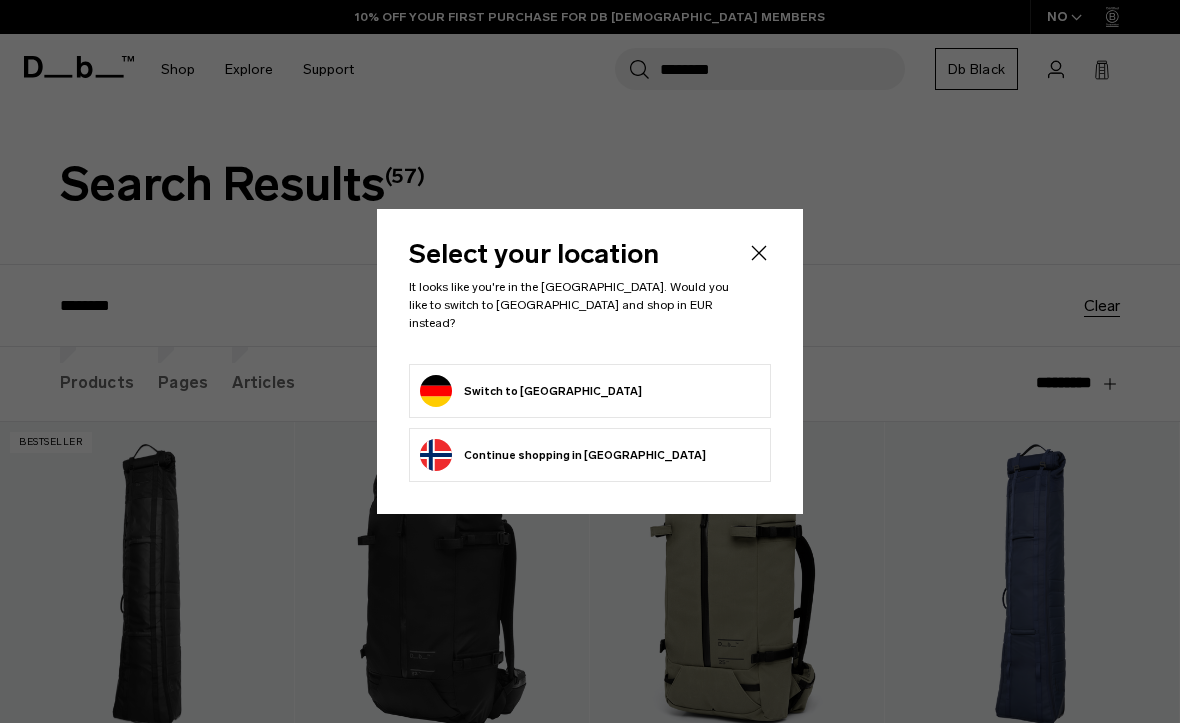 click on "Switch to [GEOGRAPHIC_DATA]" at bounding box center (590, 391) 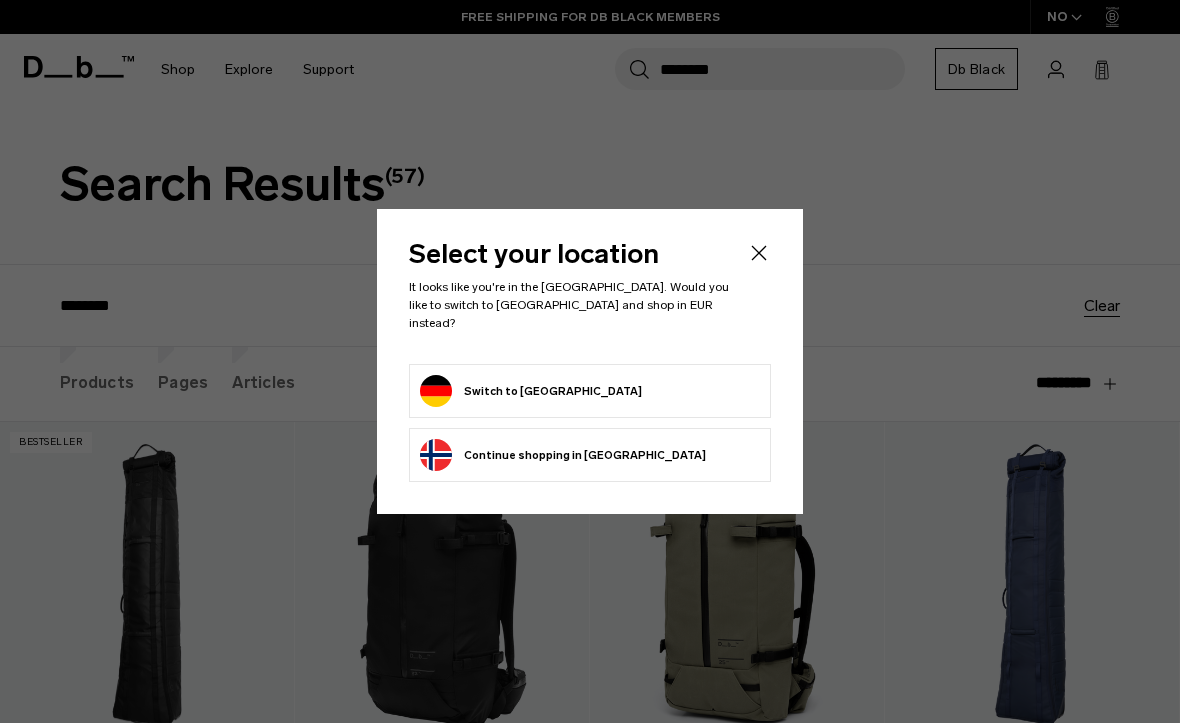 click on "Switch to Germany
Continue browsing Norway store
Continue shopping in Norway" 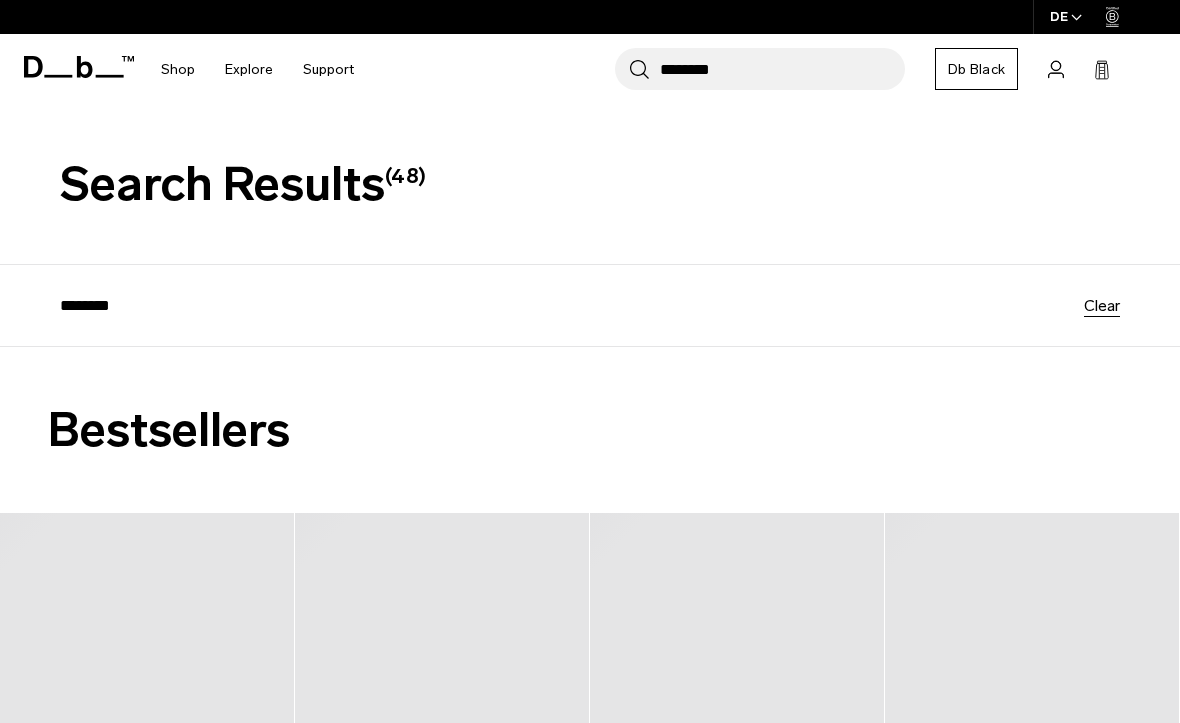 scroll, scrollTop: 60, scrollLeft: 0, axis: vertical 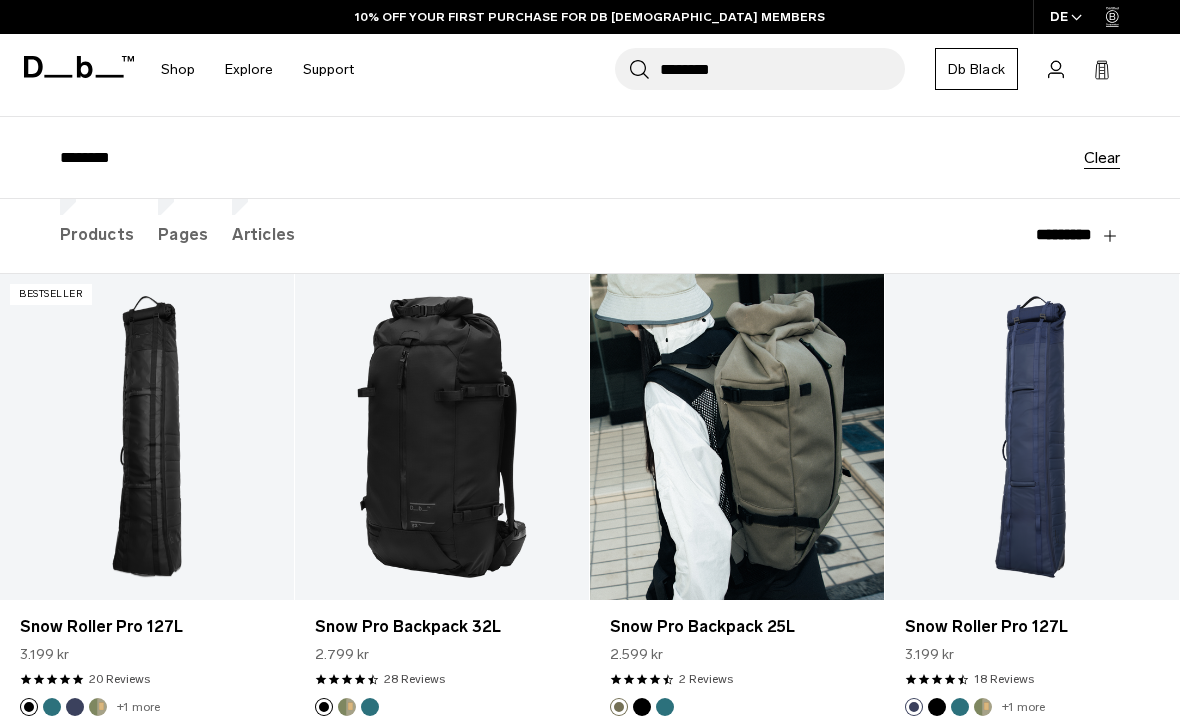 click at bounding box center [737, 437] 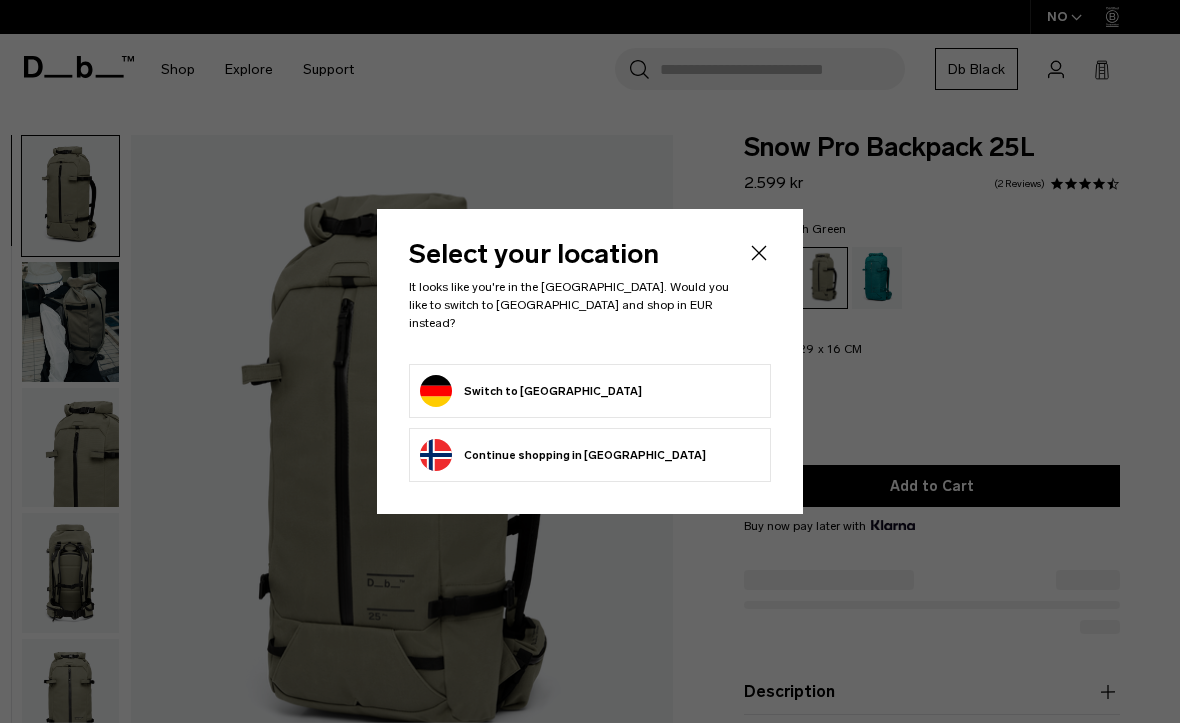 scroll, scrollTop: 0, scrollLeft: 0, axis: both 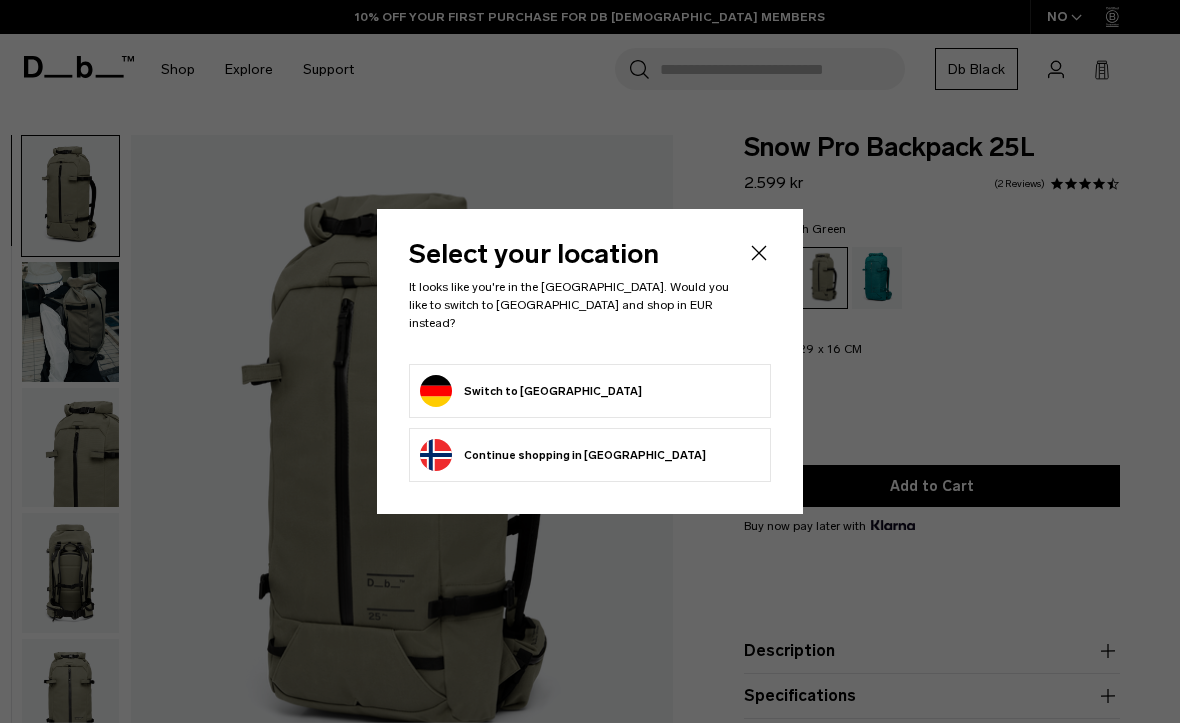 click on "Switch to Germany" 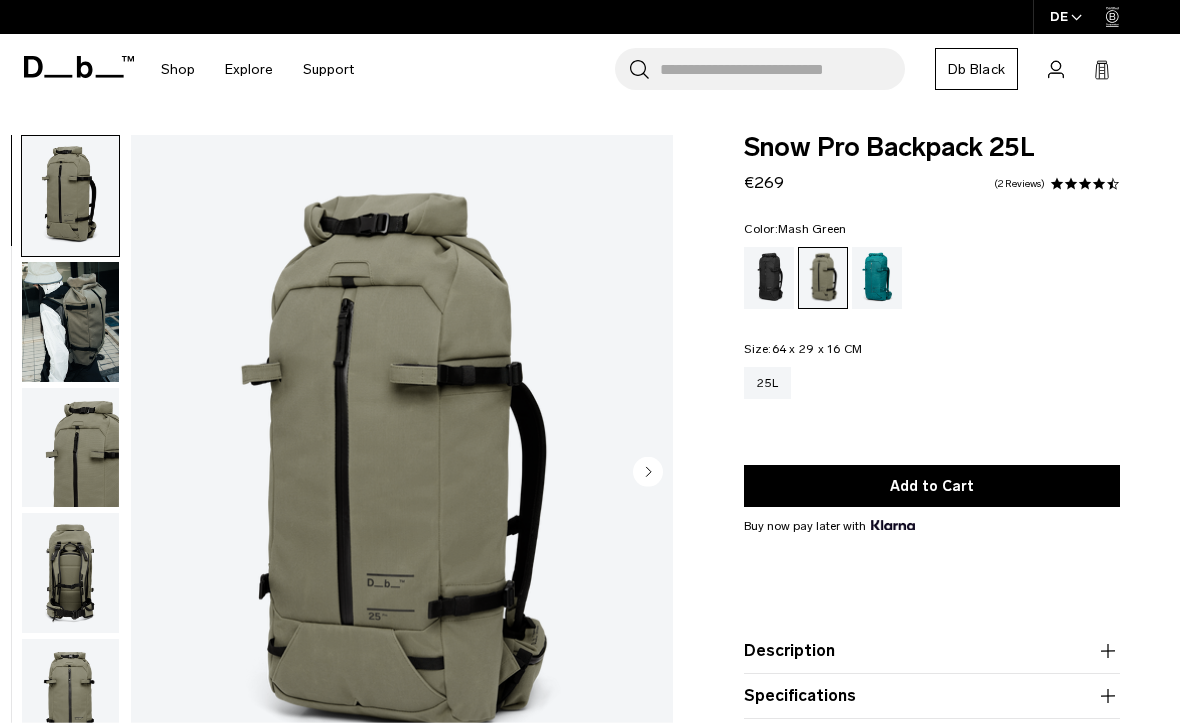 scroll, scrollTop: 0, scrollLeft: 0, axis: both 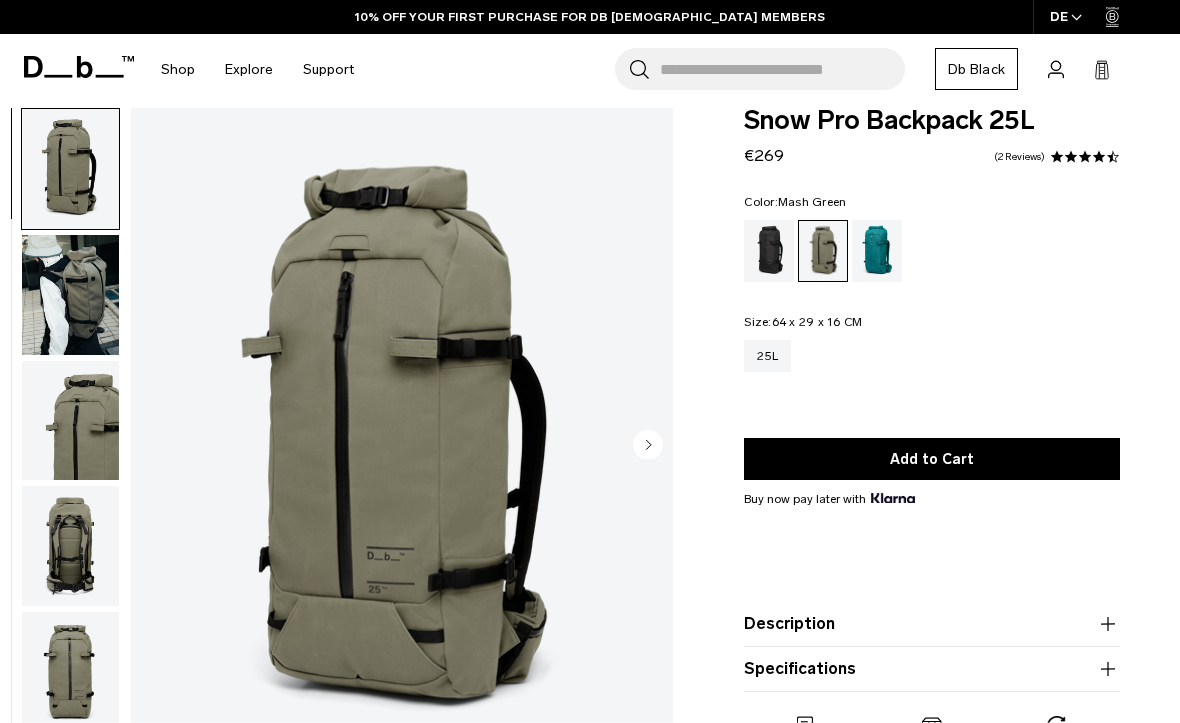 click 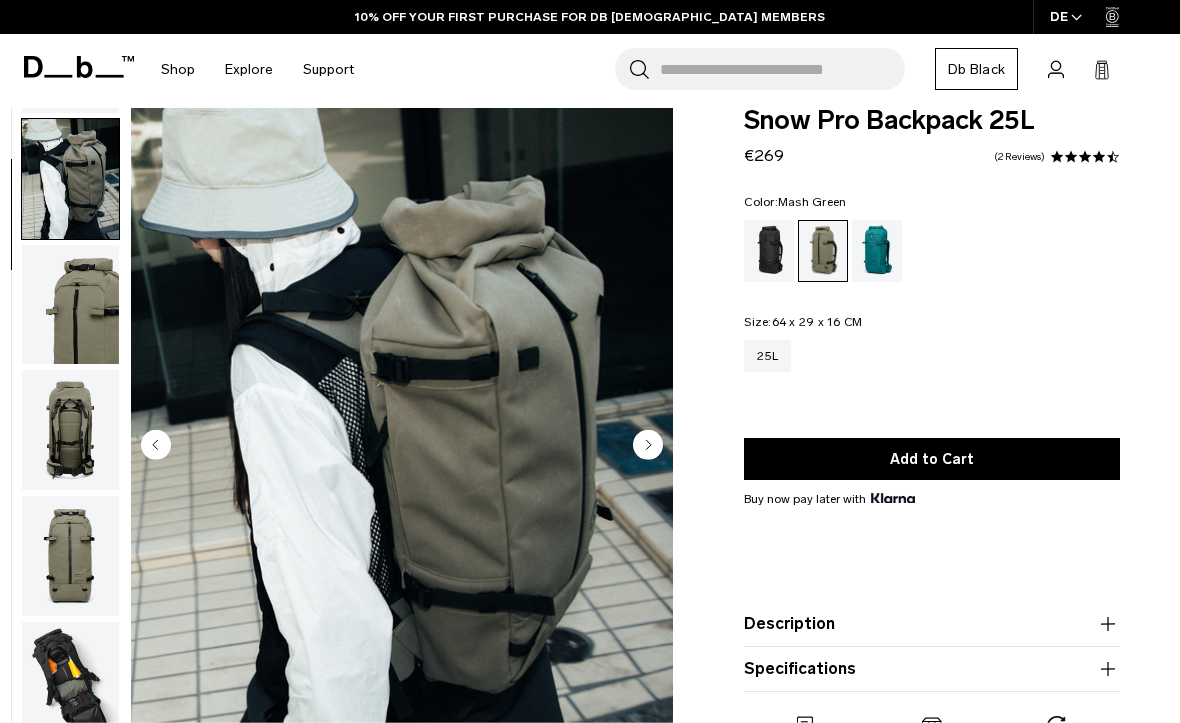scroll, scrollTop: 127, scrollLeft: 0, axis: vertical 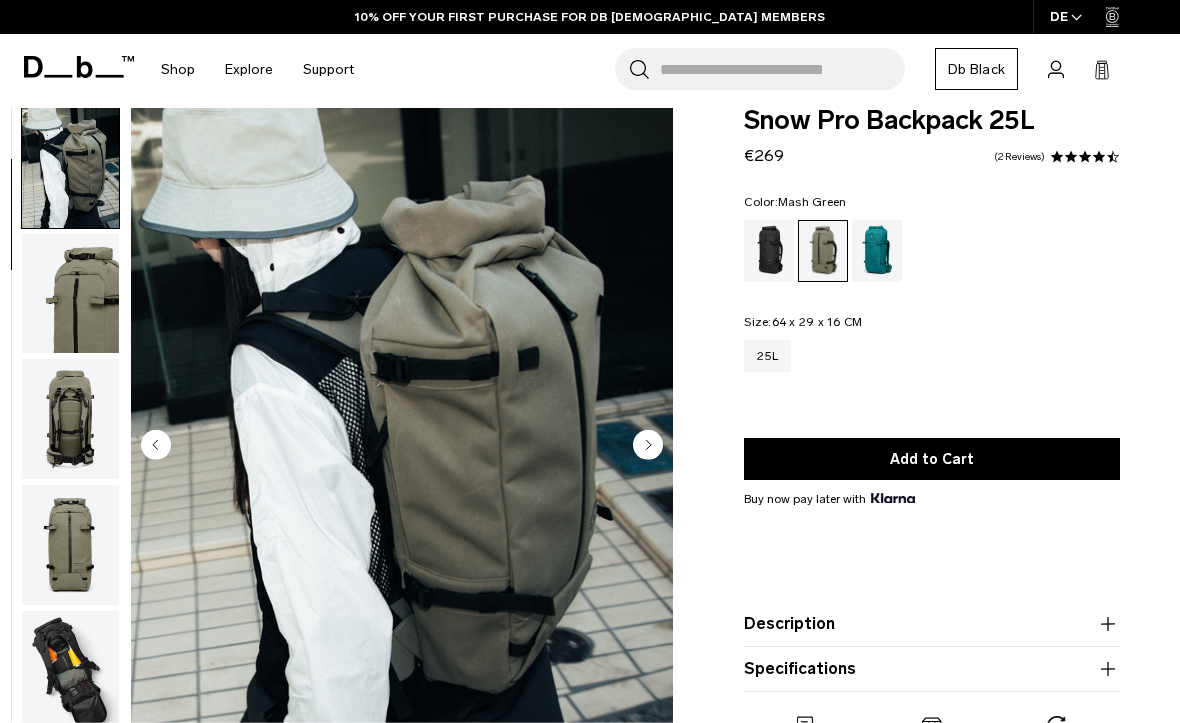 click 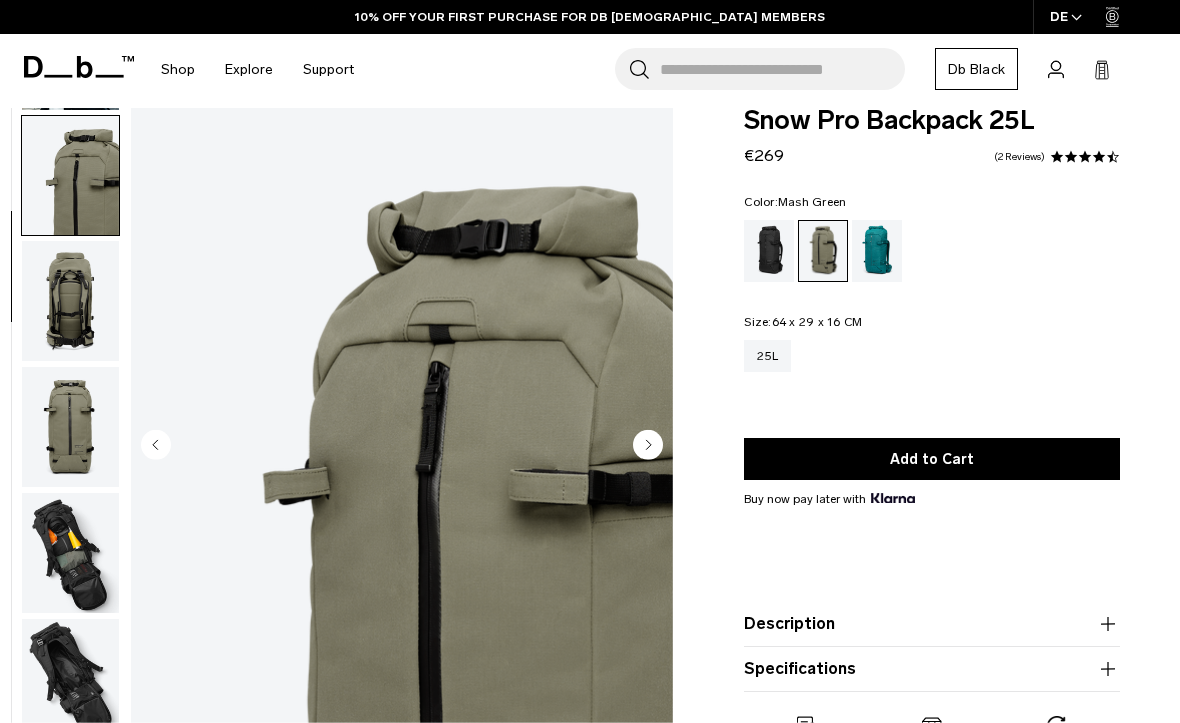 scroll, scrollTop: 253, scrollLeft: 0, axis: vertical 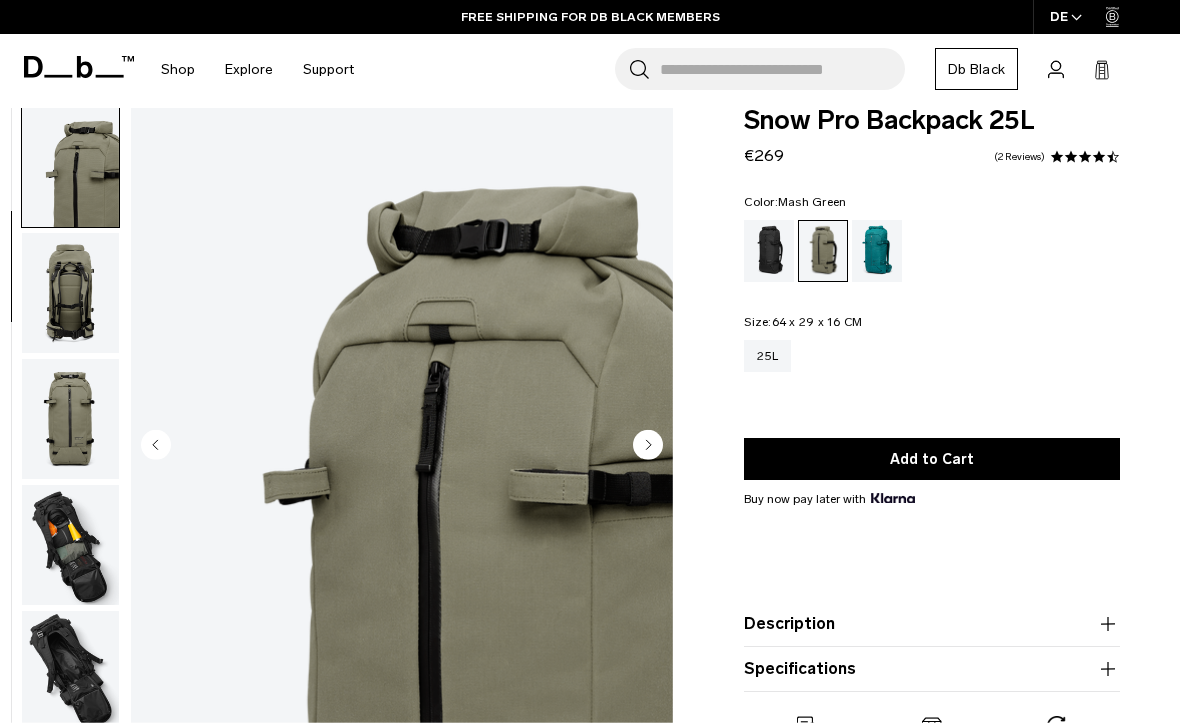 click 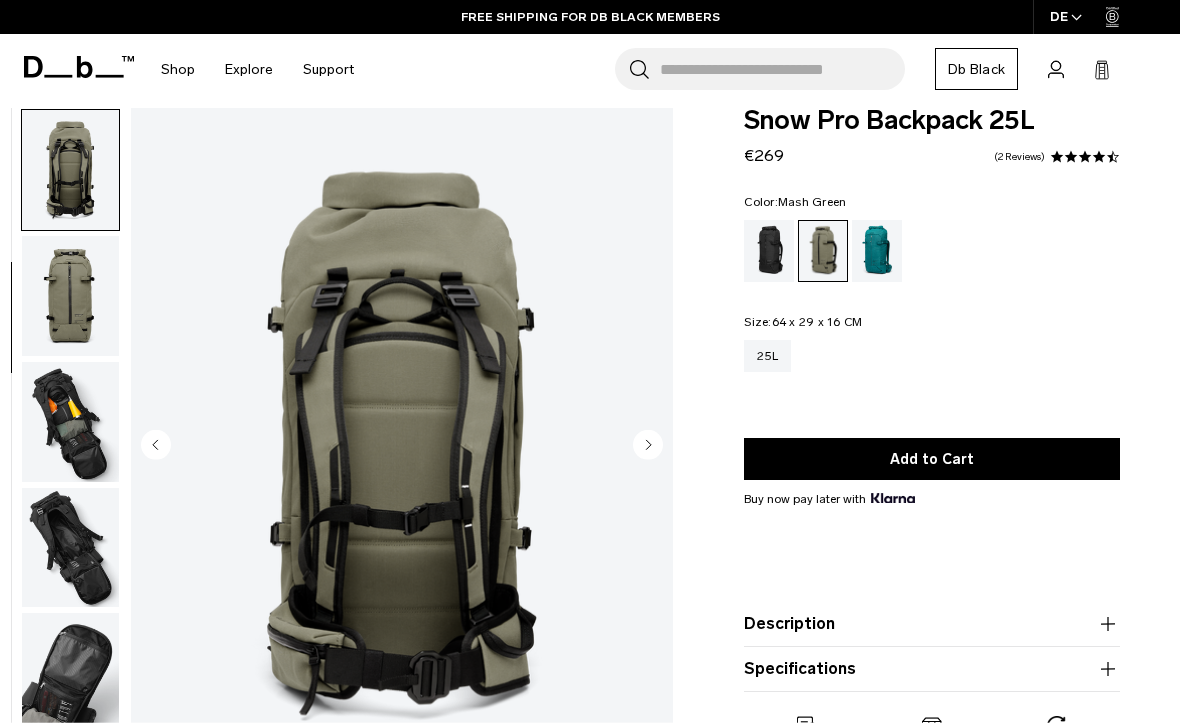 scroll, scrollTop: 381, scrollLeft: 0, axis: vertical 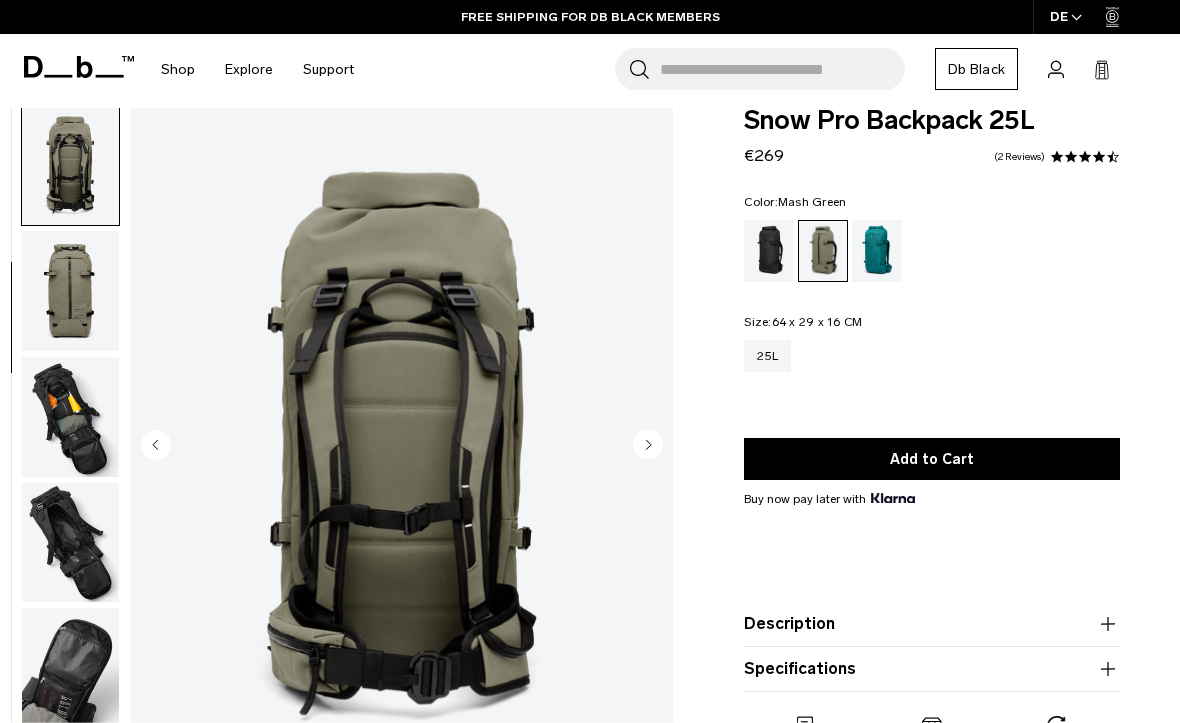 click 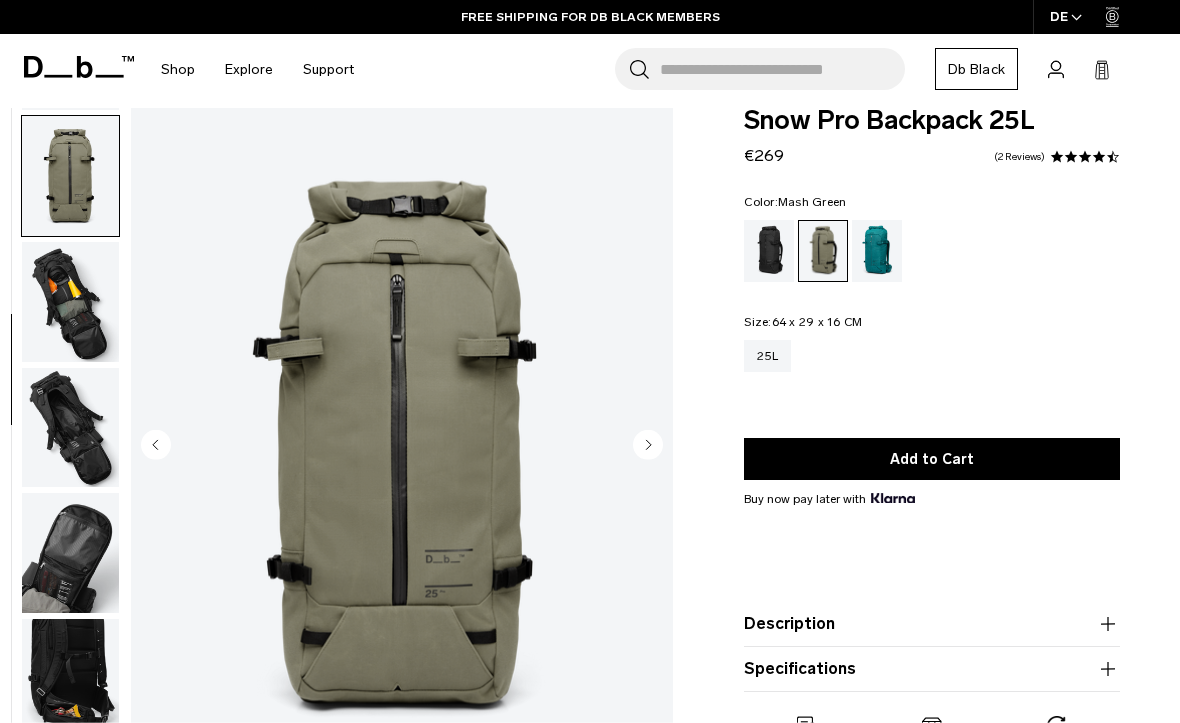 scroll, scrollTop: 507, scrollLeft: 0, axis: vertical 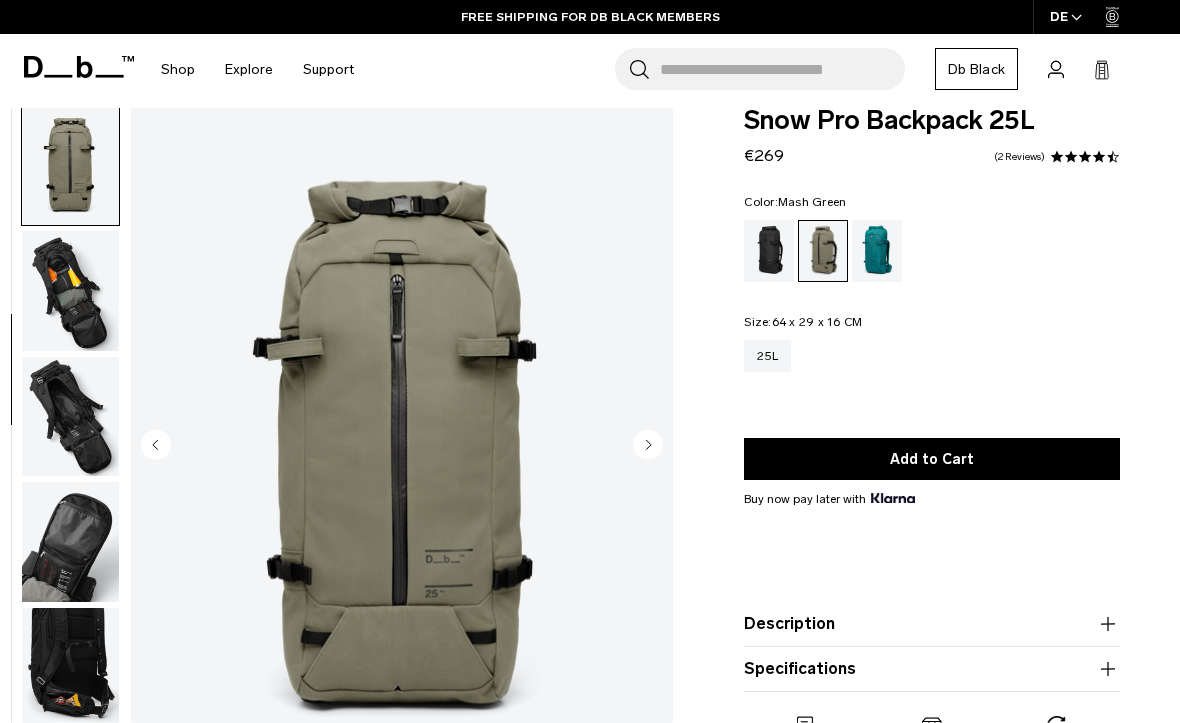 click 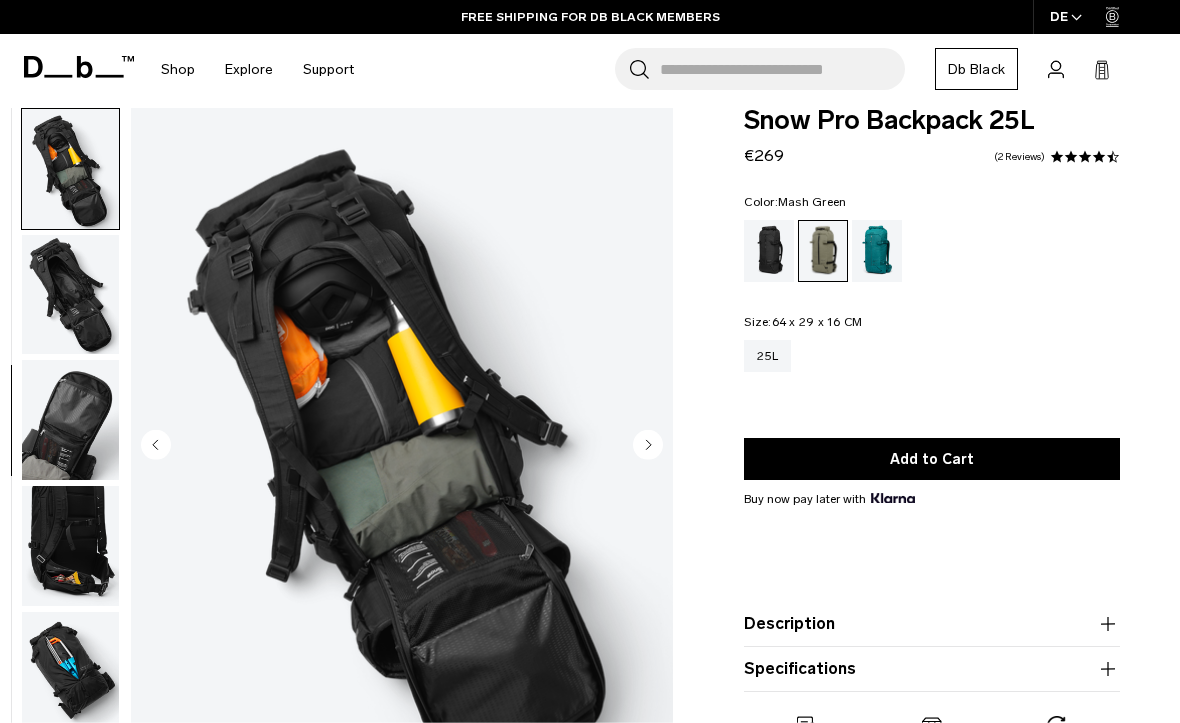 scroll, scrollTop: 634, scrollLeft: 0, axis: vertical 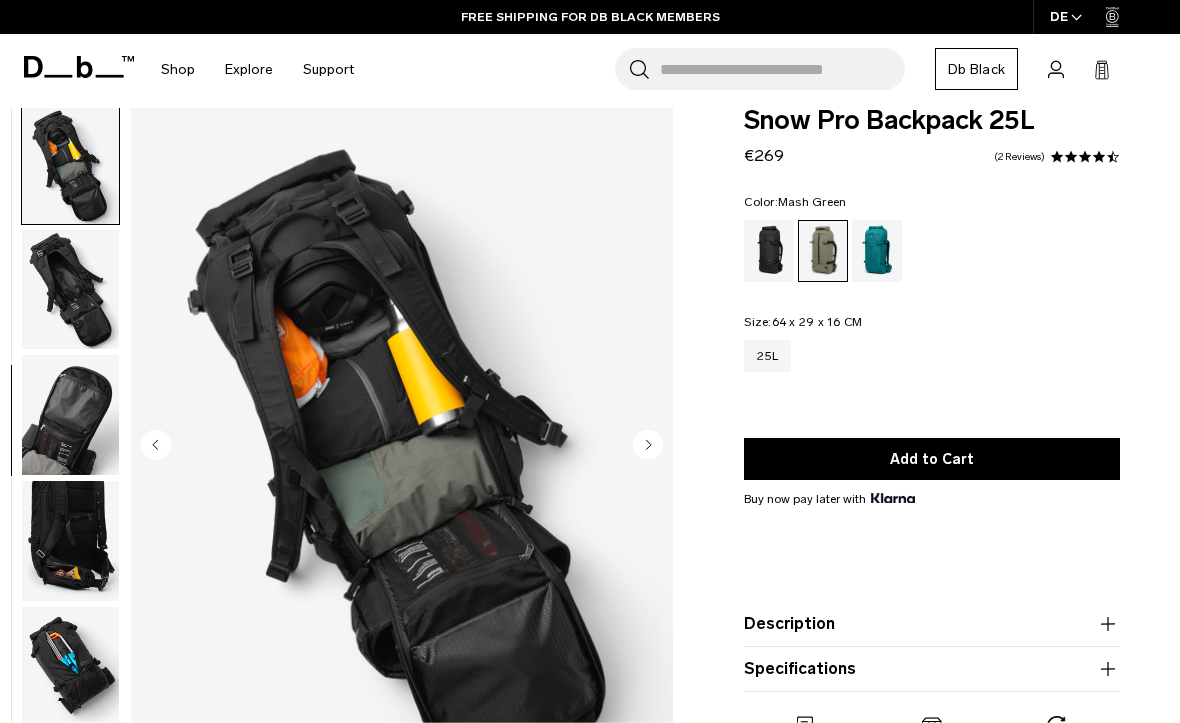 click 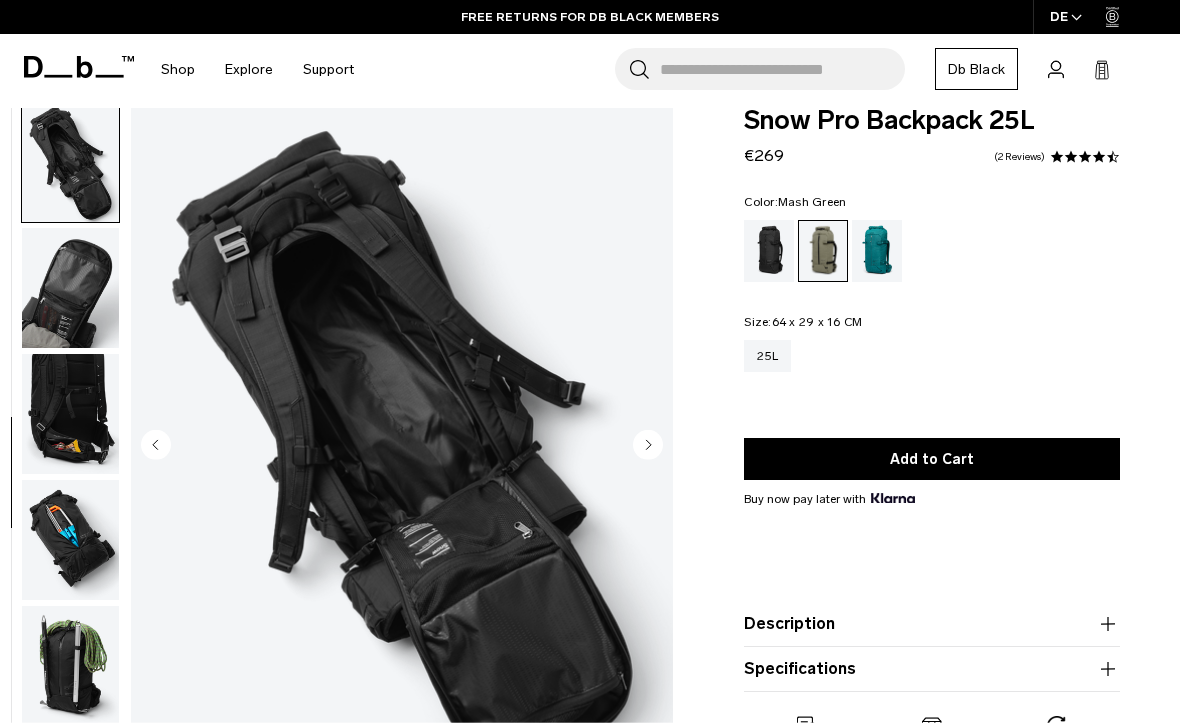 click 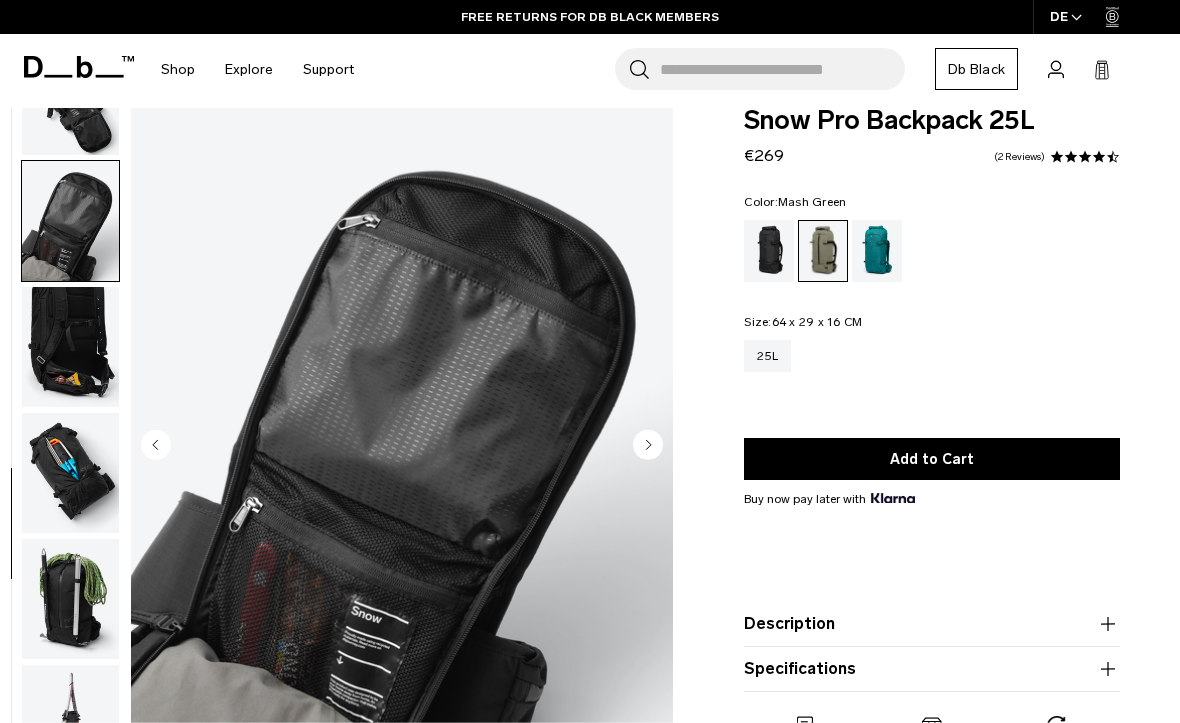 scroll, scrollTop: 840, scrollLeft: 0, axis: vertical 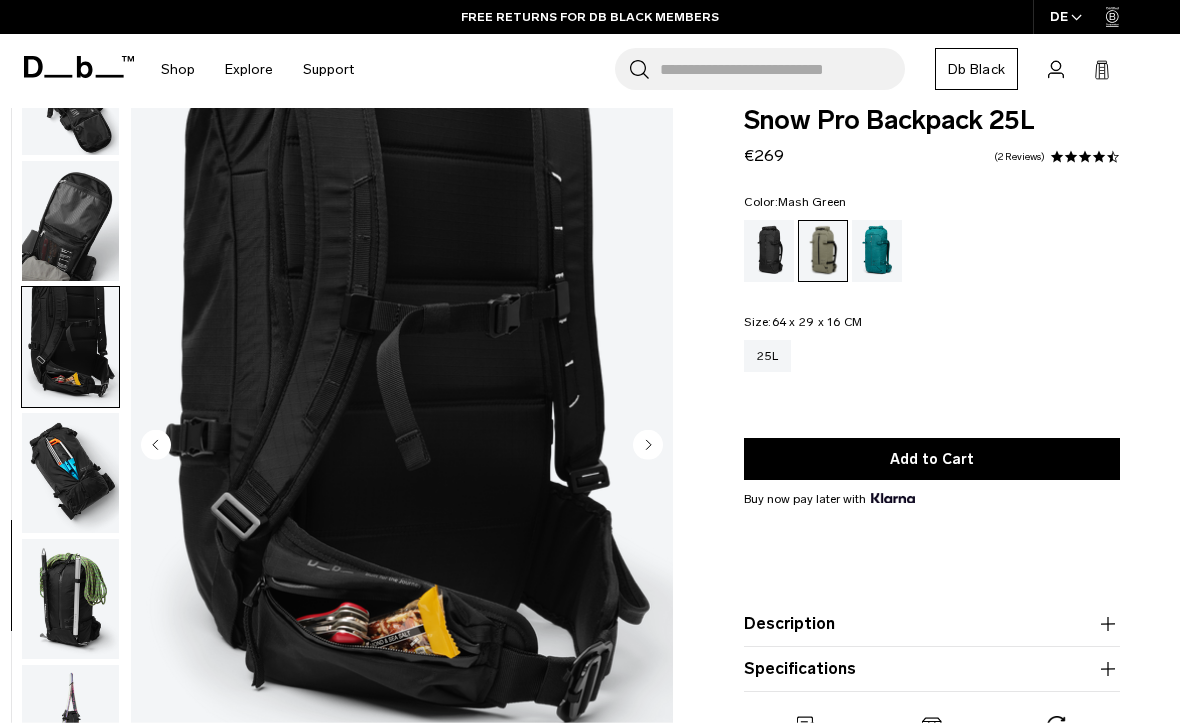 click 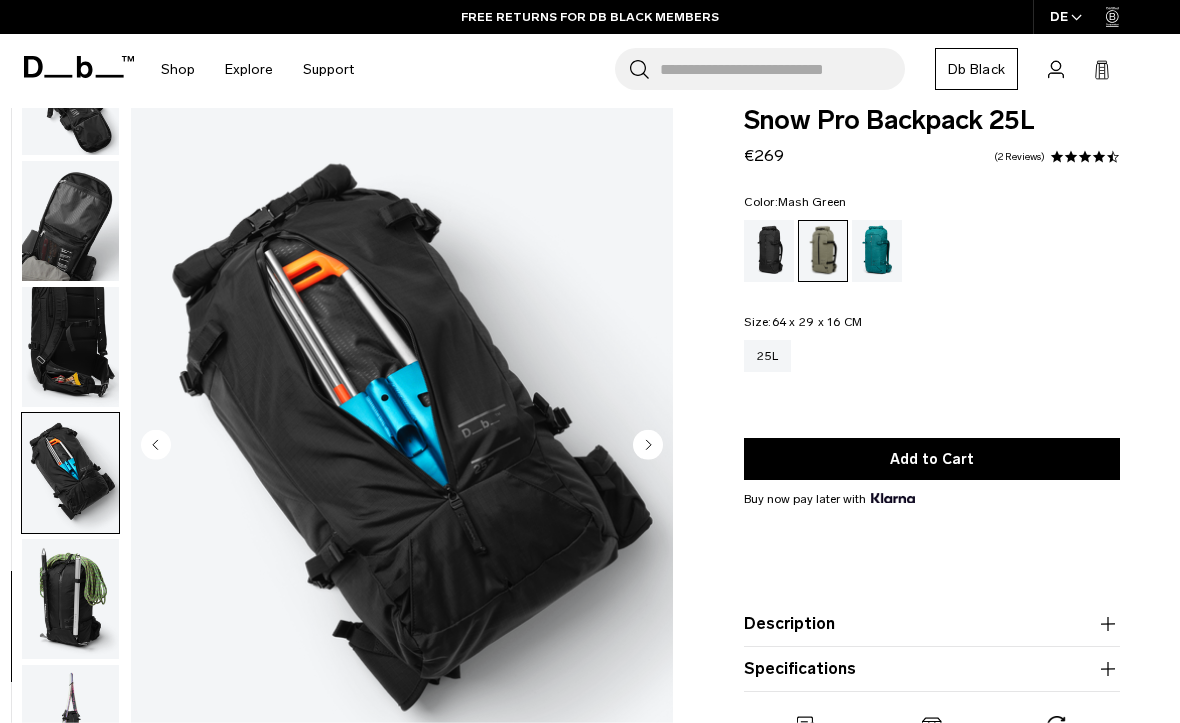 click 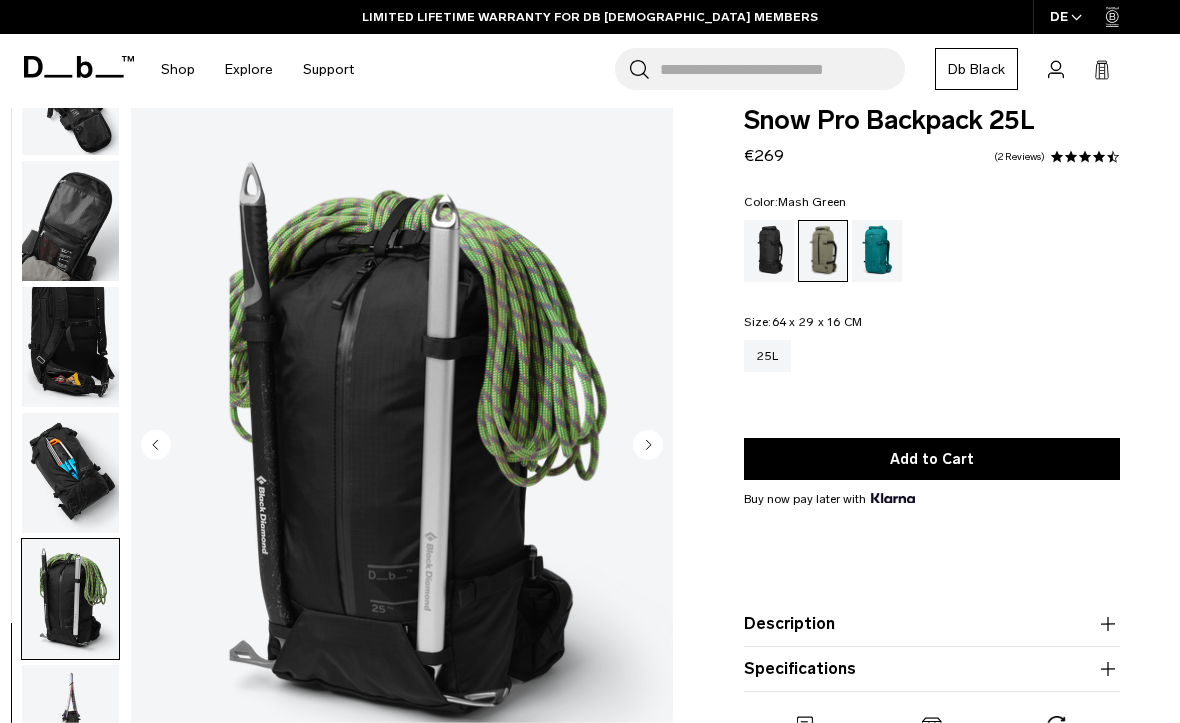click 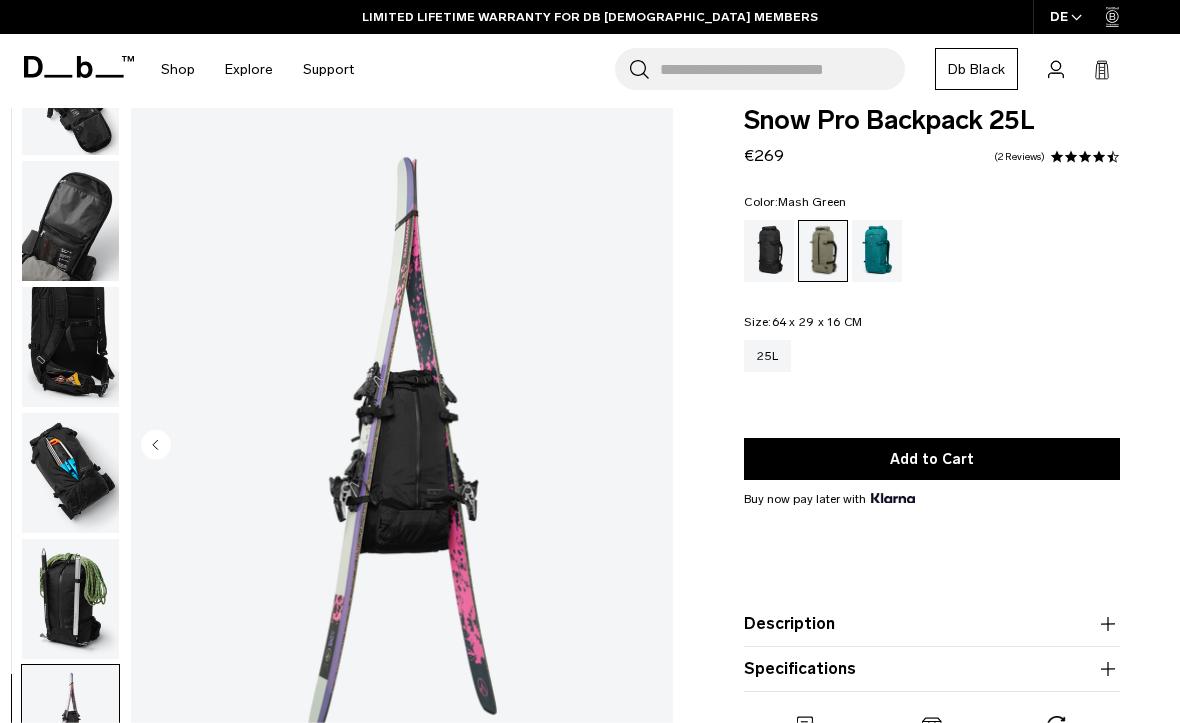 click at bounding box center (402, 446) 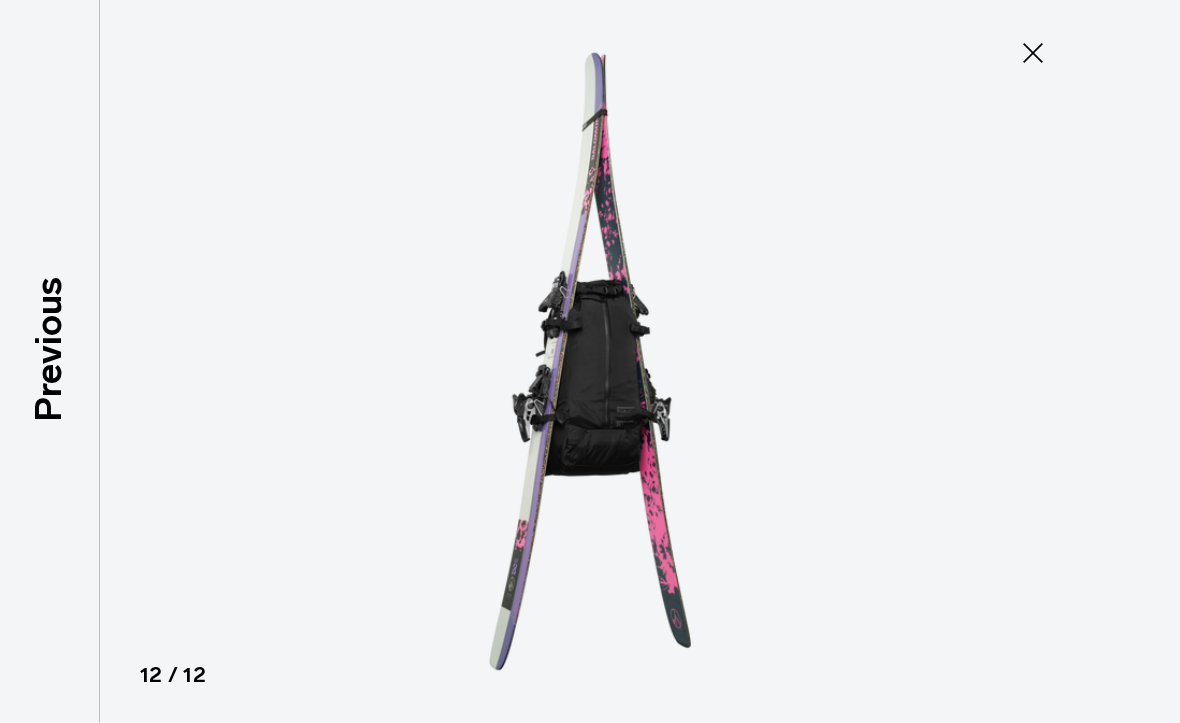 click on "Close" at bounding box center (1033, 53) 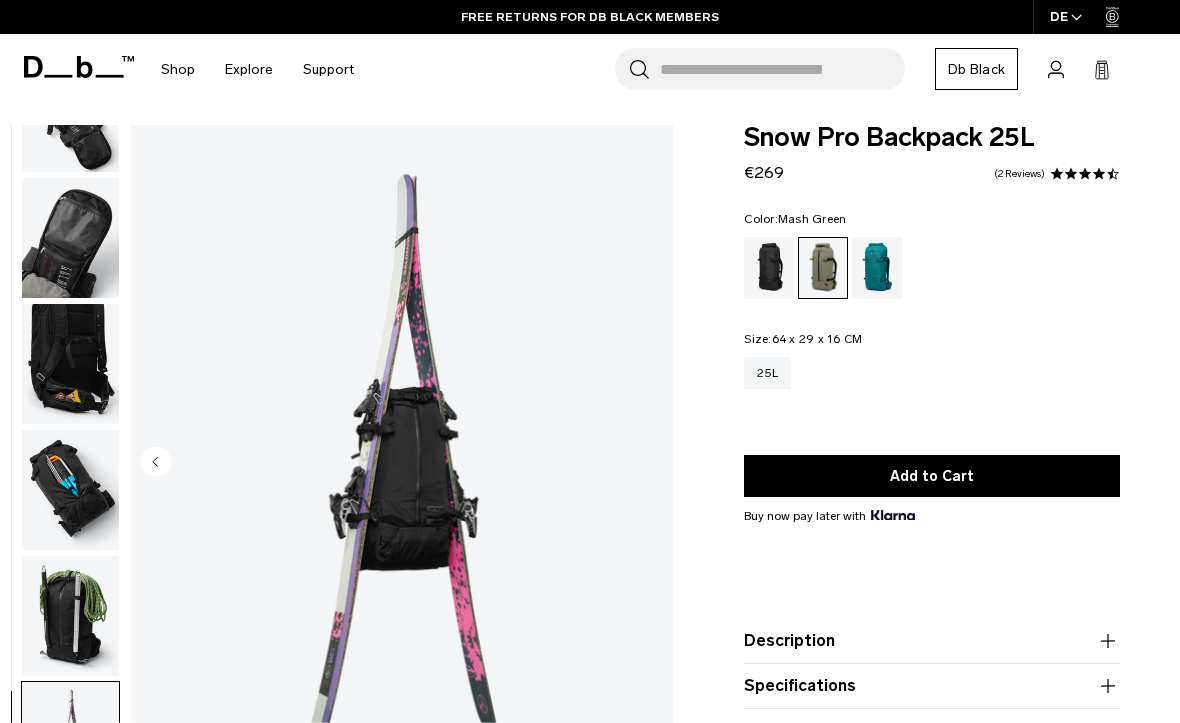 scroll, scrollTop: 0, scrollLeft: 0, axis: both 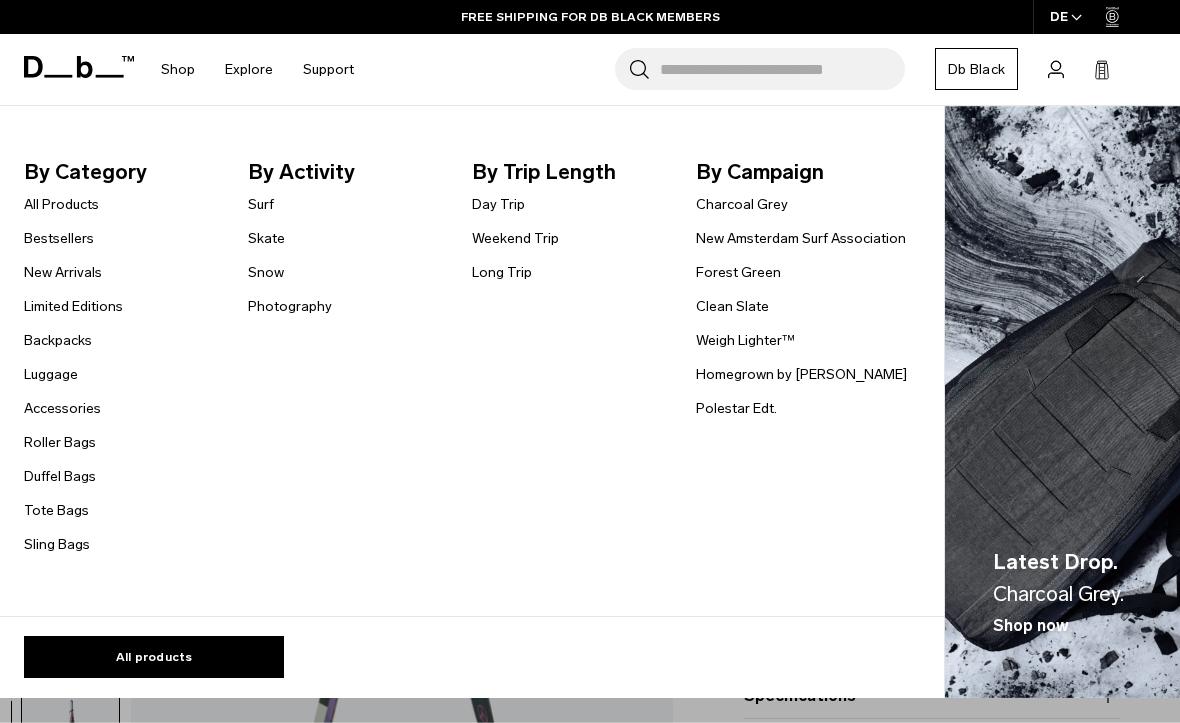 click on "All Products" at bounding box center [61, 204] 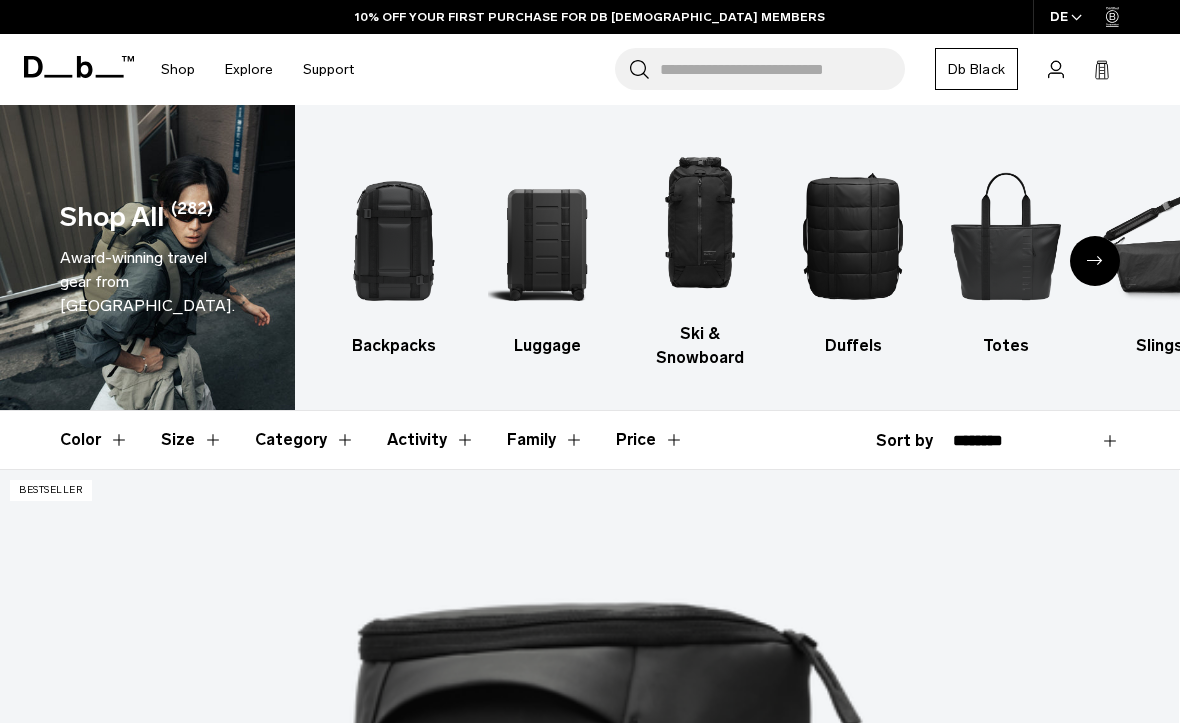 scroll, scrollTop: 0, scrollLeft: 0, axis: both 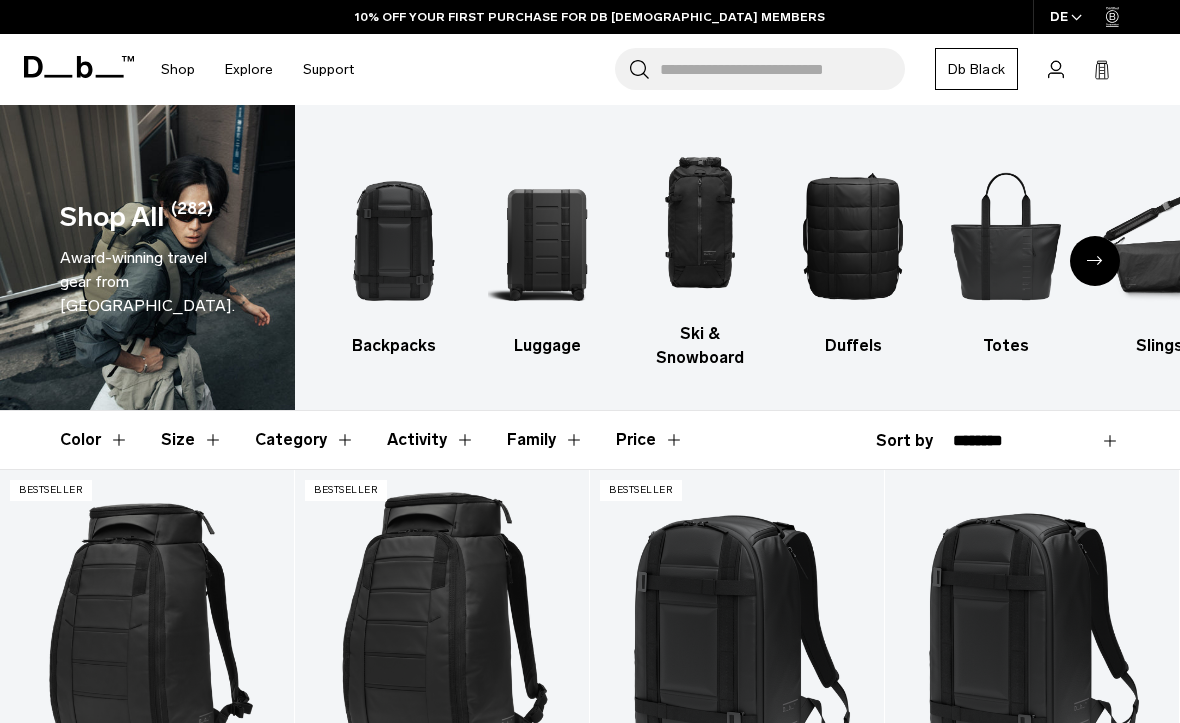 click at bounding box center (394, 235) 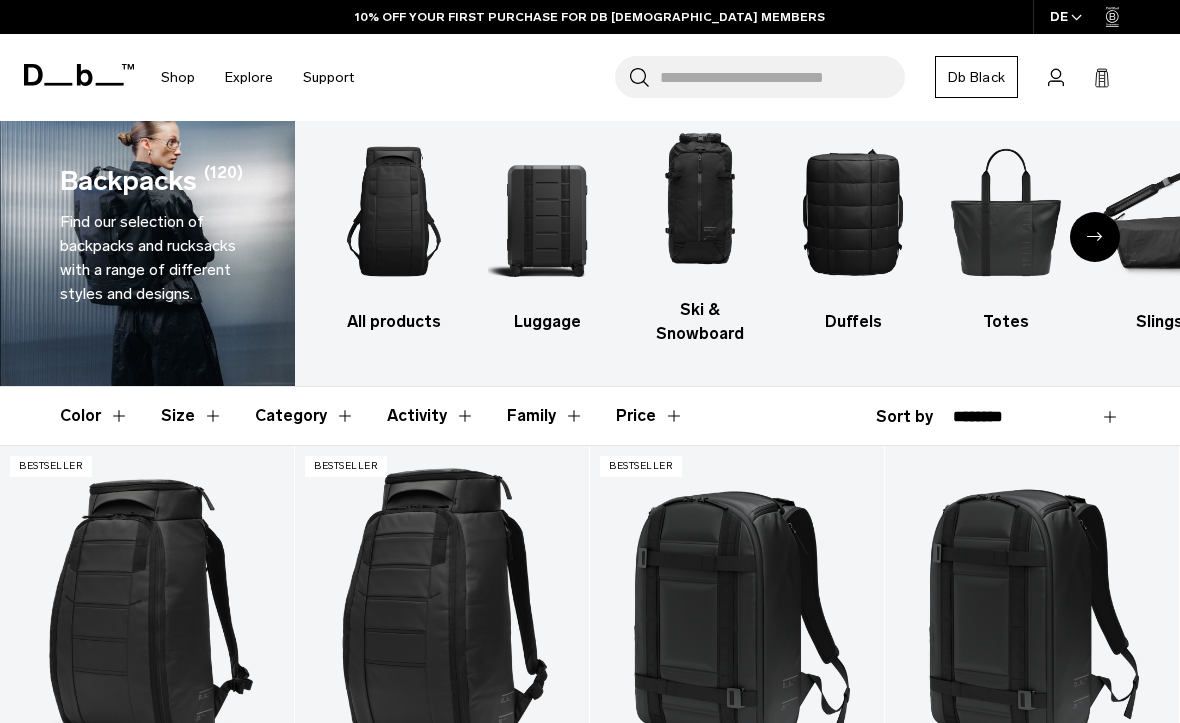 scroll, scrollTop: 313, scrollLeft: 0, axis: vertical 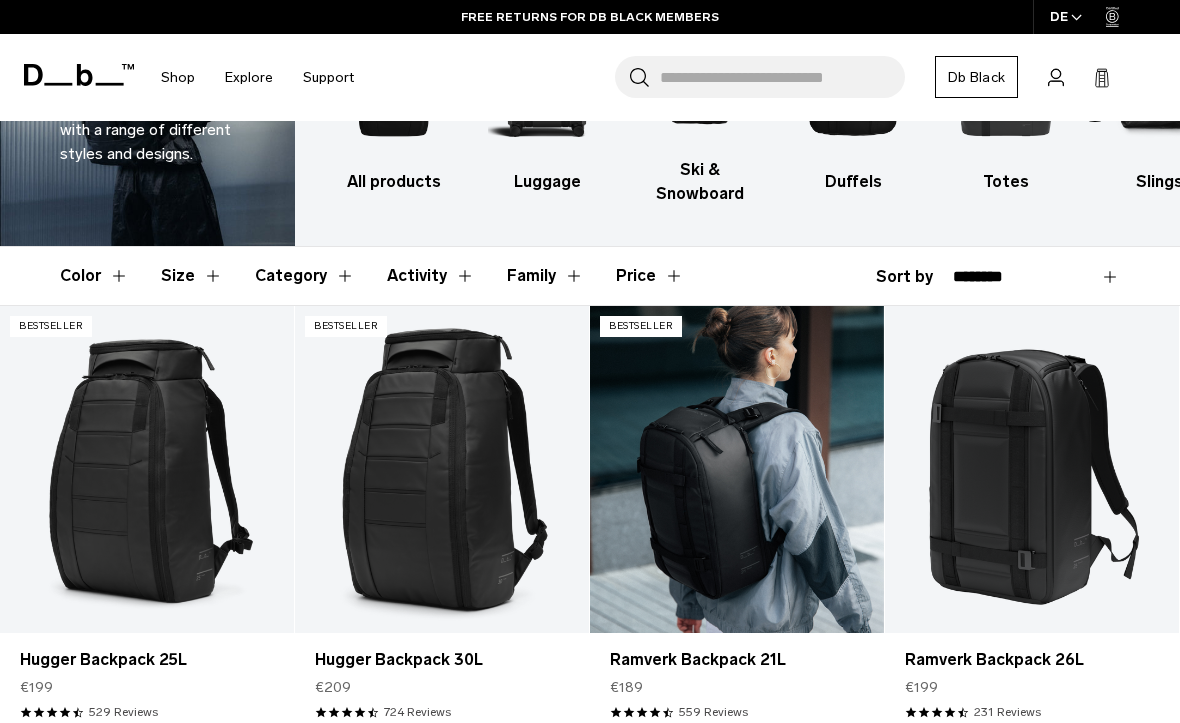 click at bounding box center (737, 469) 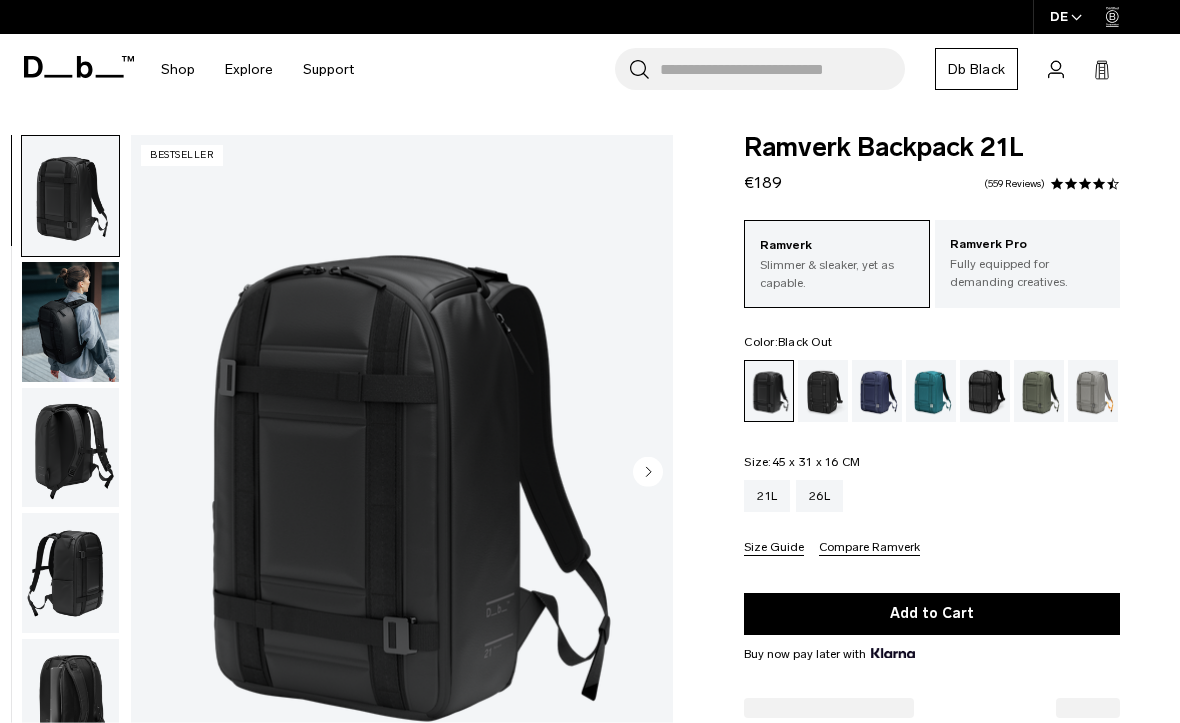 scroll, scrollTop: 0, scrollLeft: 0, axis: both 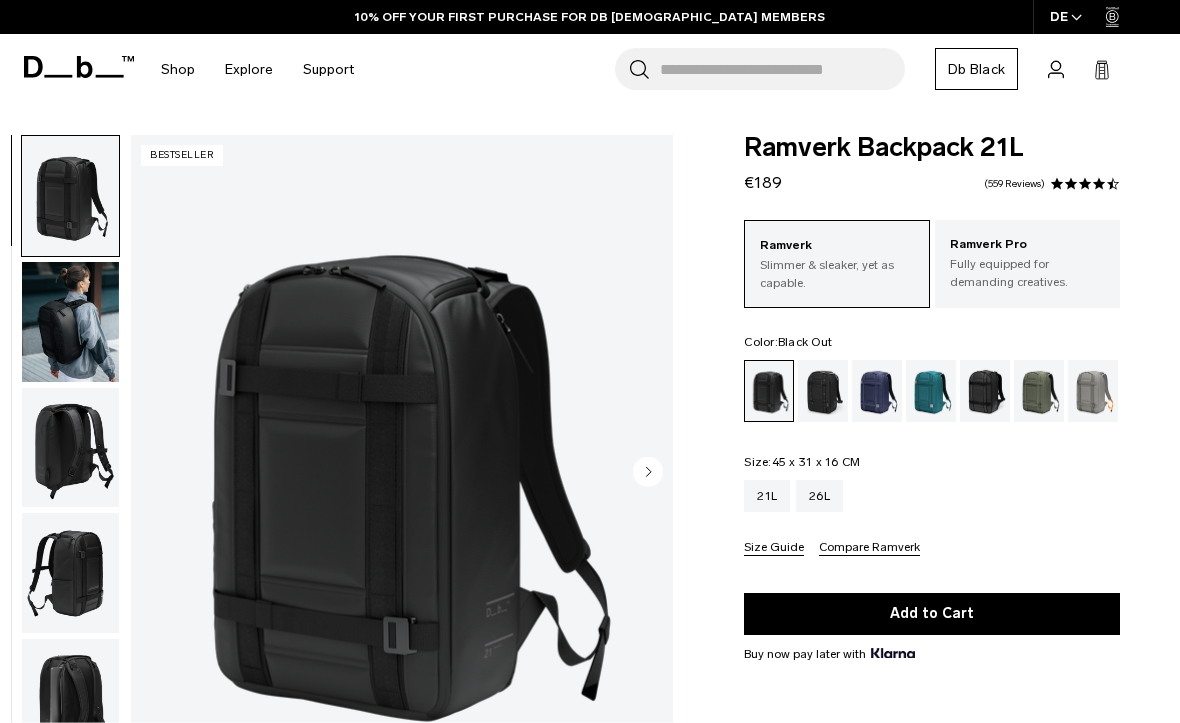 click 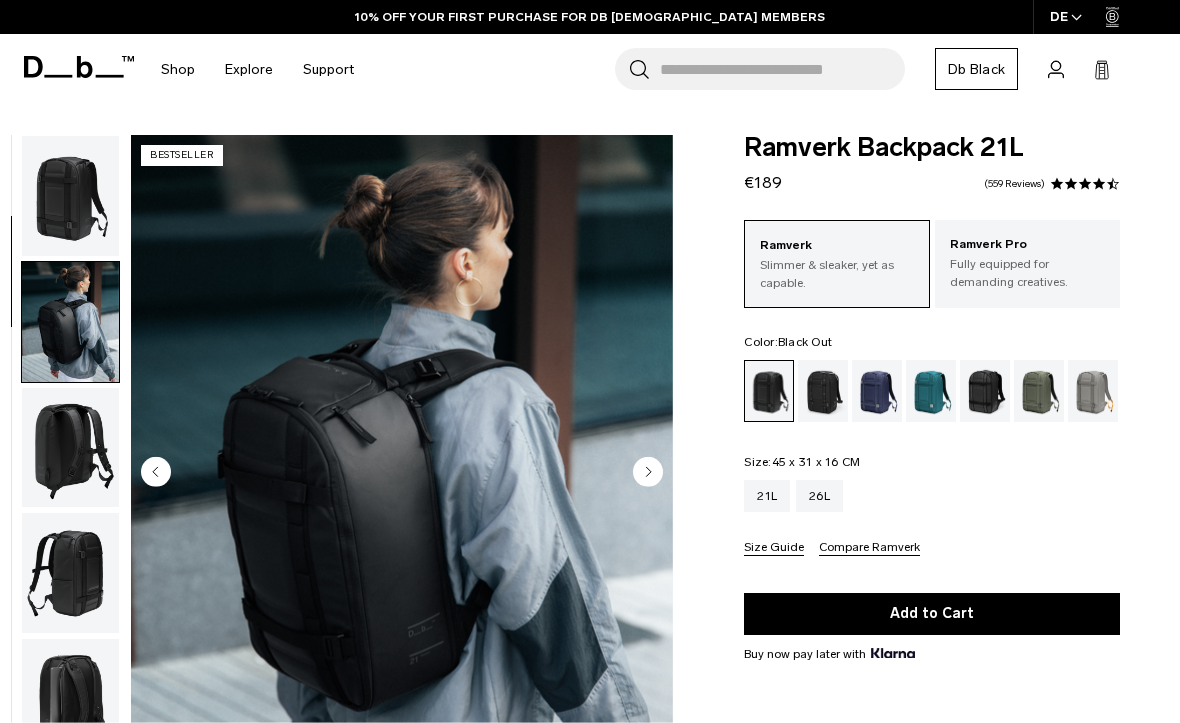scroll, scrollTop: 127, scrollLeft: 0, axis: vertical 